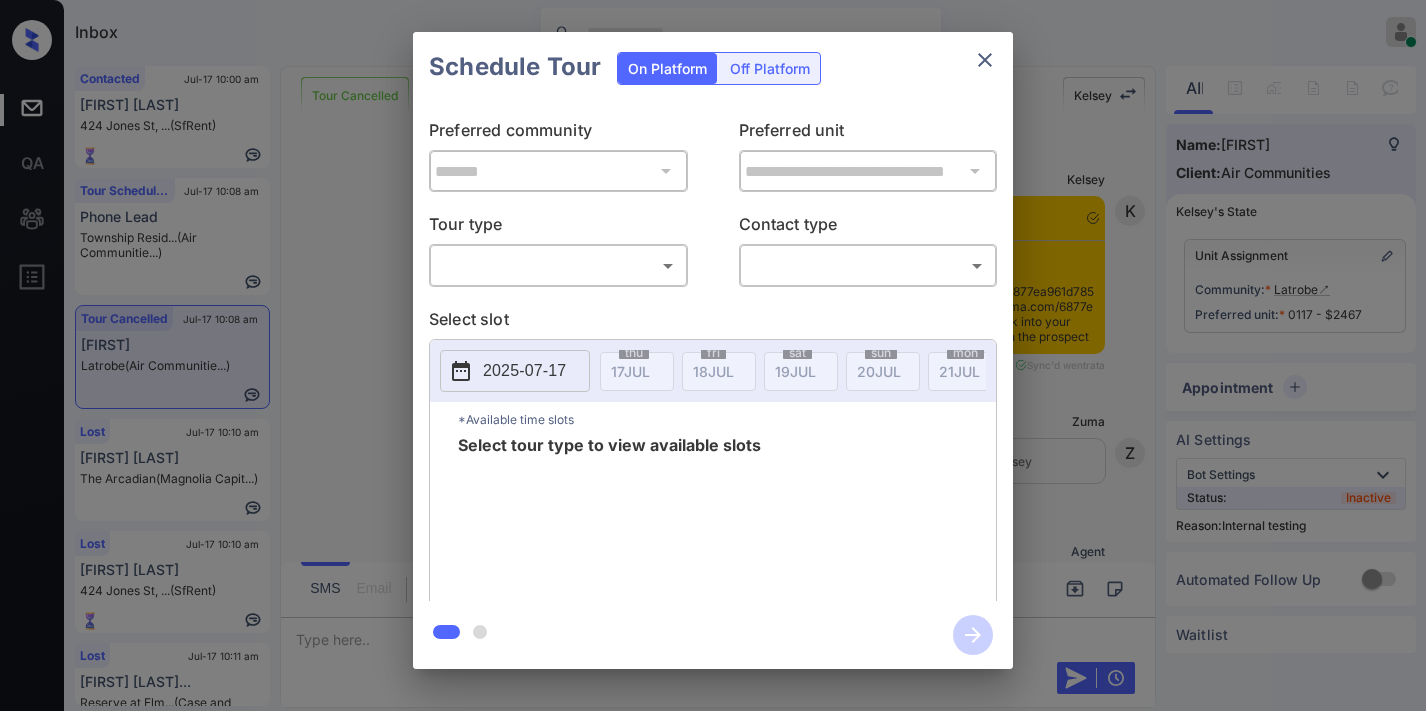 scroll, scrollTop: 0, scrollLeft: 0, axis: both 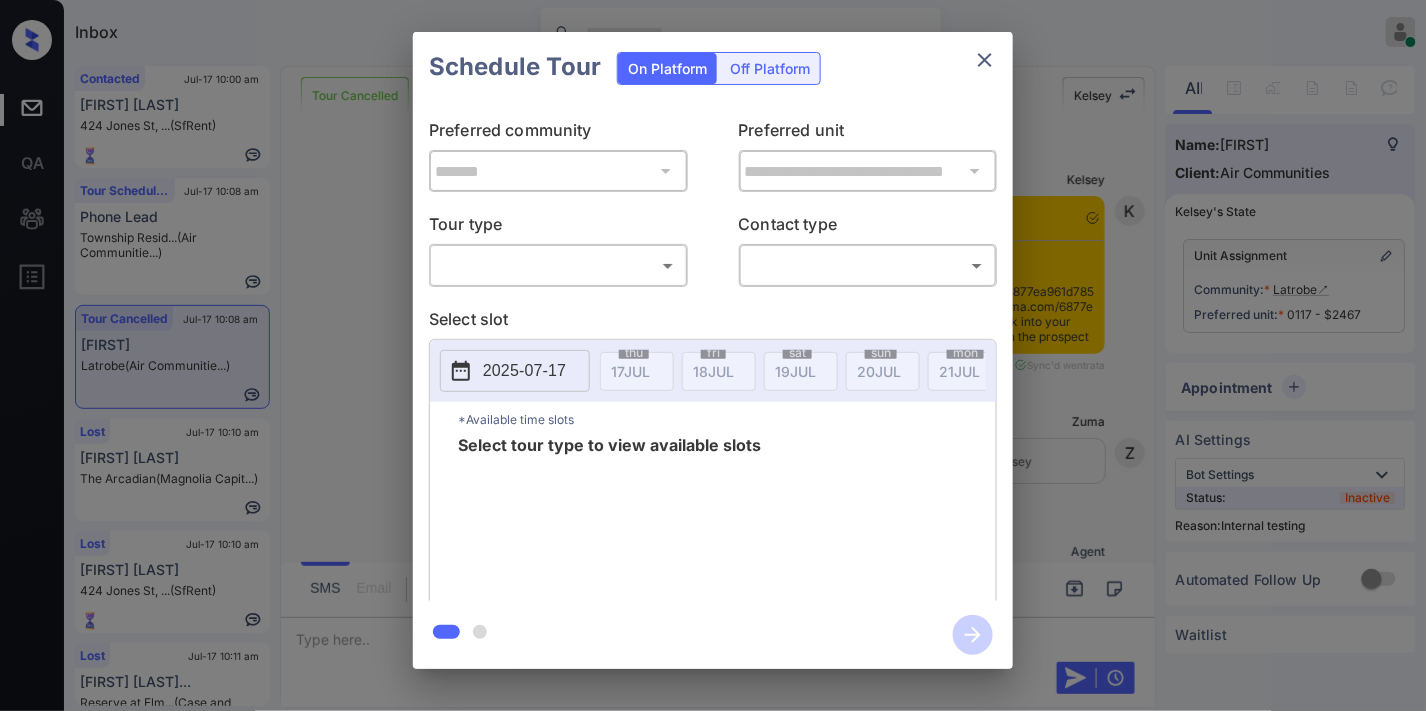 click on "Inbox Samantha Soliven Online Set yourself   offline Set yourself   on break Profile Switch to  dark  mode Sign out Contacted Jul-17 10:00 am   mingmar sherpa 424 Jones St, ...  (SfRent) Tour Scheduled Jul-17 10:08 am   Phone Lead Township Resid...  (Air Communitie...) Tour Cancelled Jul-17 10:08 am   Audrey Latrobe  (Air Communitie...) Lost Jul-17 10:10 am   Todd Yates The Arcadian  (Magnolia Capit...) Lost Jul-17 10:10 am   Chloe Ayabe 424 Jones St, ...  (SfRent) Lost Jul-17 10:11 am   Cayden Frankli... Reserve at Elm...  (Case and Assoc...) Tour Cancelled Lost Lead Sentiment: Angry Upon sliding the acknowledgement:  Lead will move to lost stage. * ​ SMS and call option will be set to opt out. AFM will be turned off for the lead. Kelsey New Message Kelsey Notes Note: <a href="https://conversation.getzuma.com/6877ea961d785bdd9e8697e5">https://conversation.getzuma.com/6877ea961d785bdd9e8697e5</a> - Paste this link into your browser to view Kelsey’s conversation with the prospect Jul 16, 2025 11:08 am K Z" at bounding box center (713, 355) 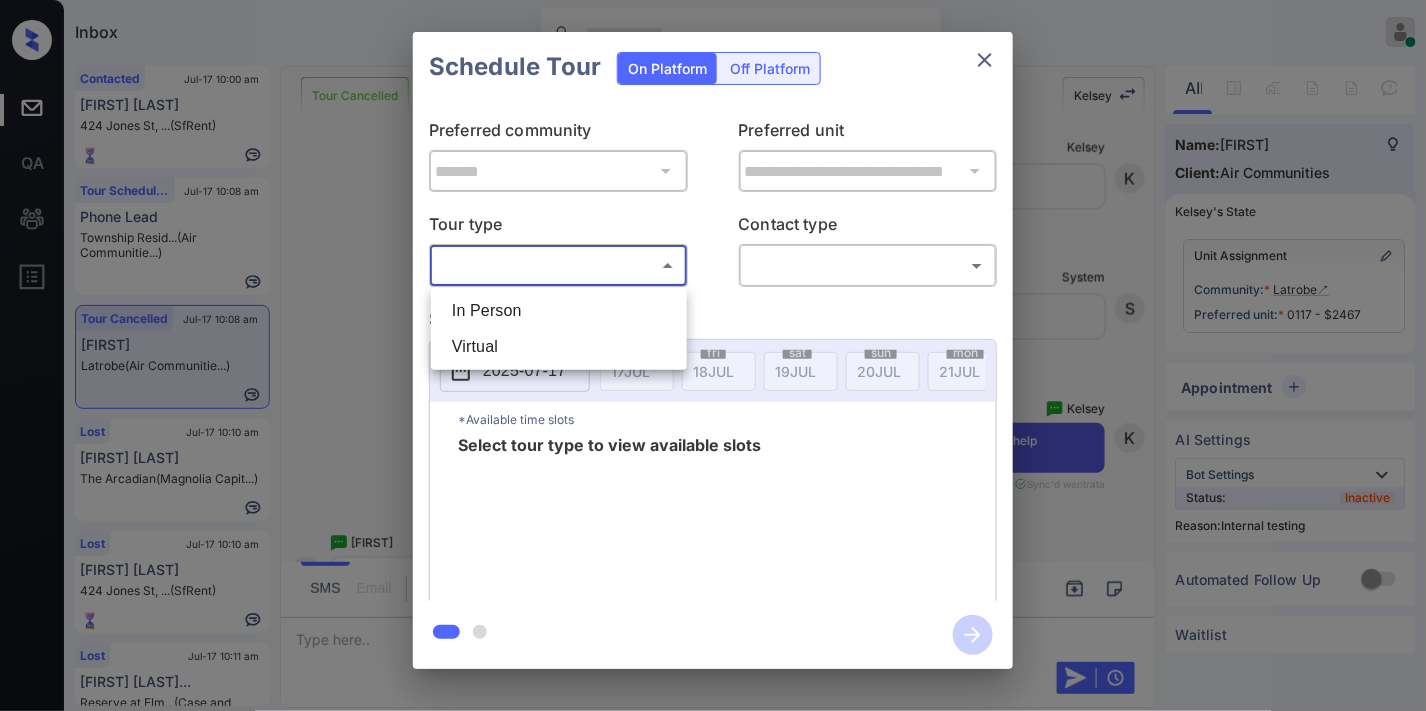 click at bounding box center [713, 355] 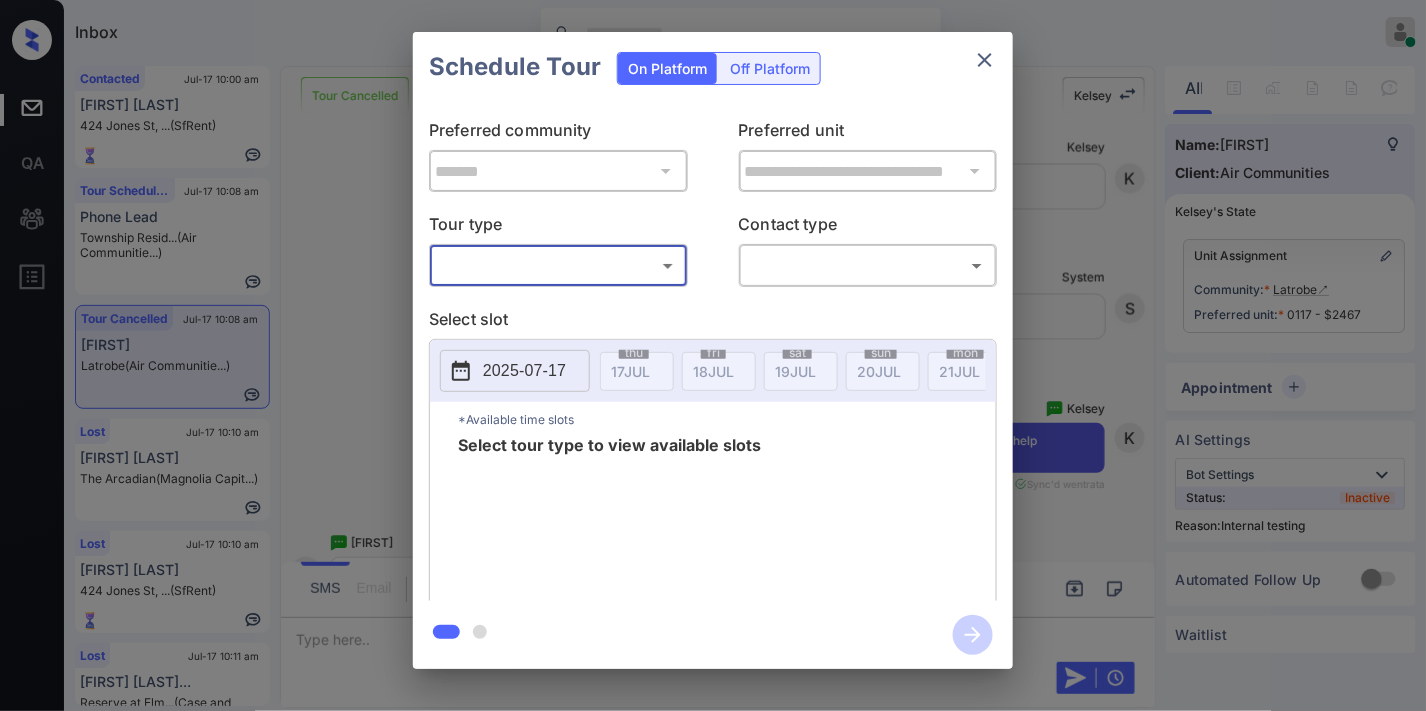 click at bounding box center [985, 60] 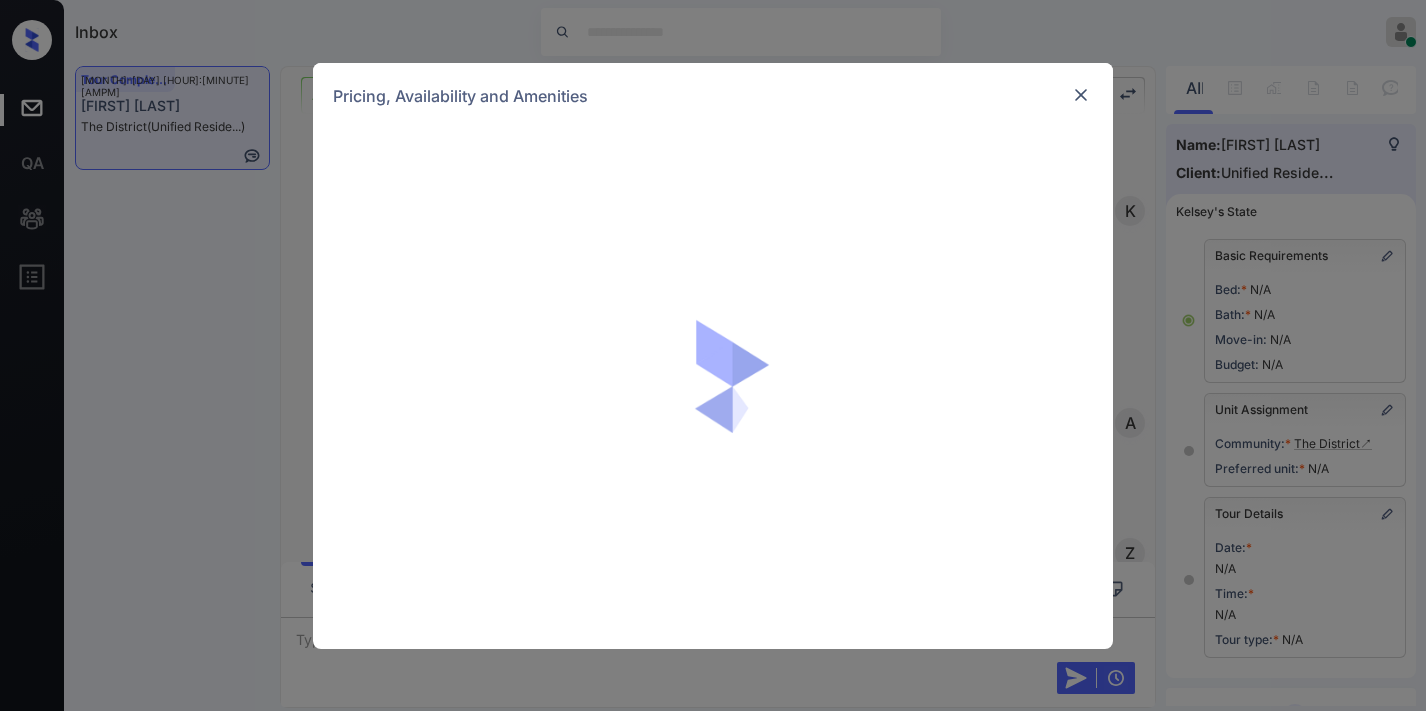 scroll, scrollTop: 0, scrollLeft: 0, axis: both 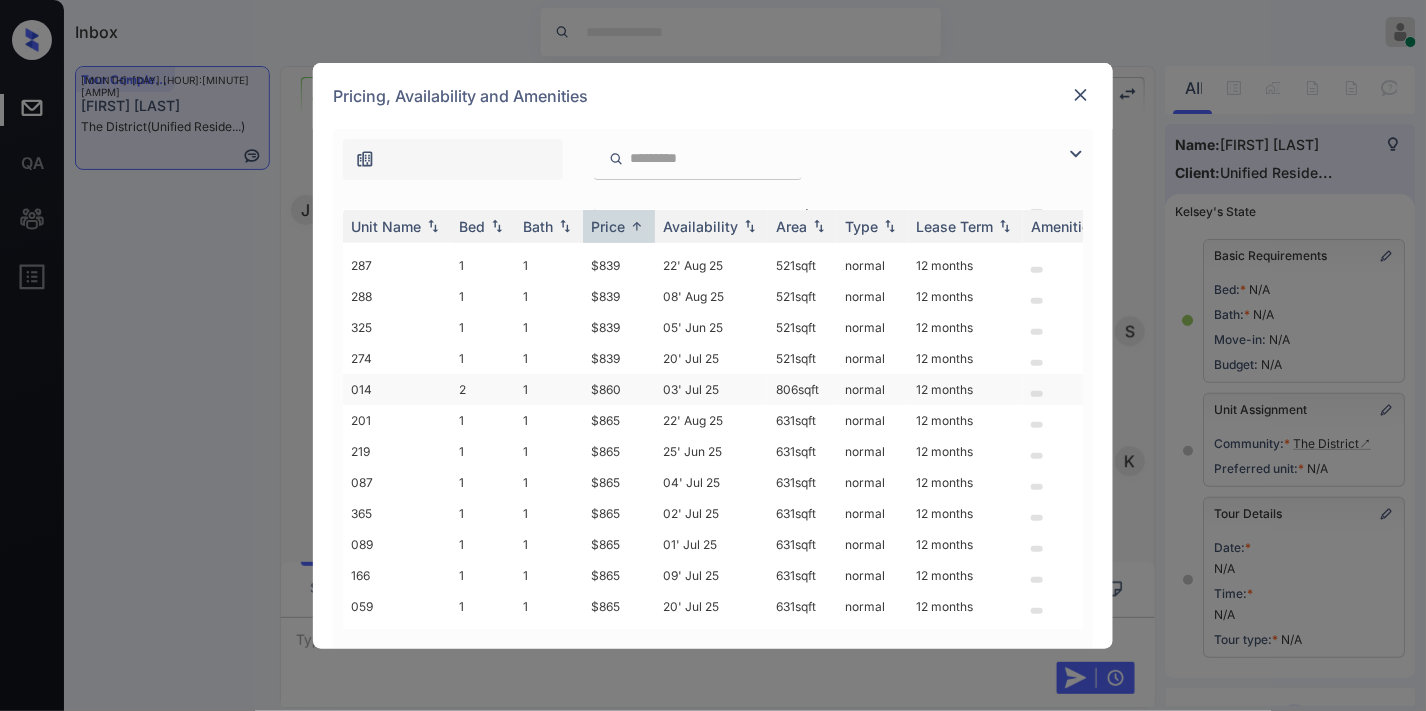 click on "$860" at bounding box center [619, 389] 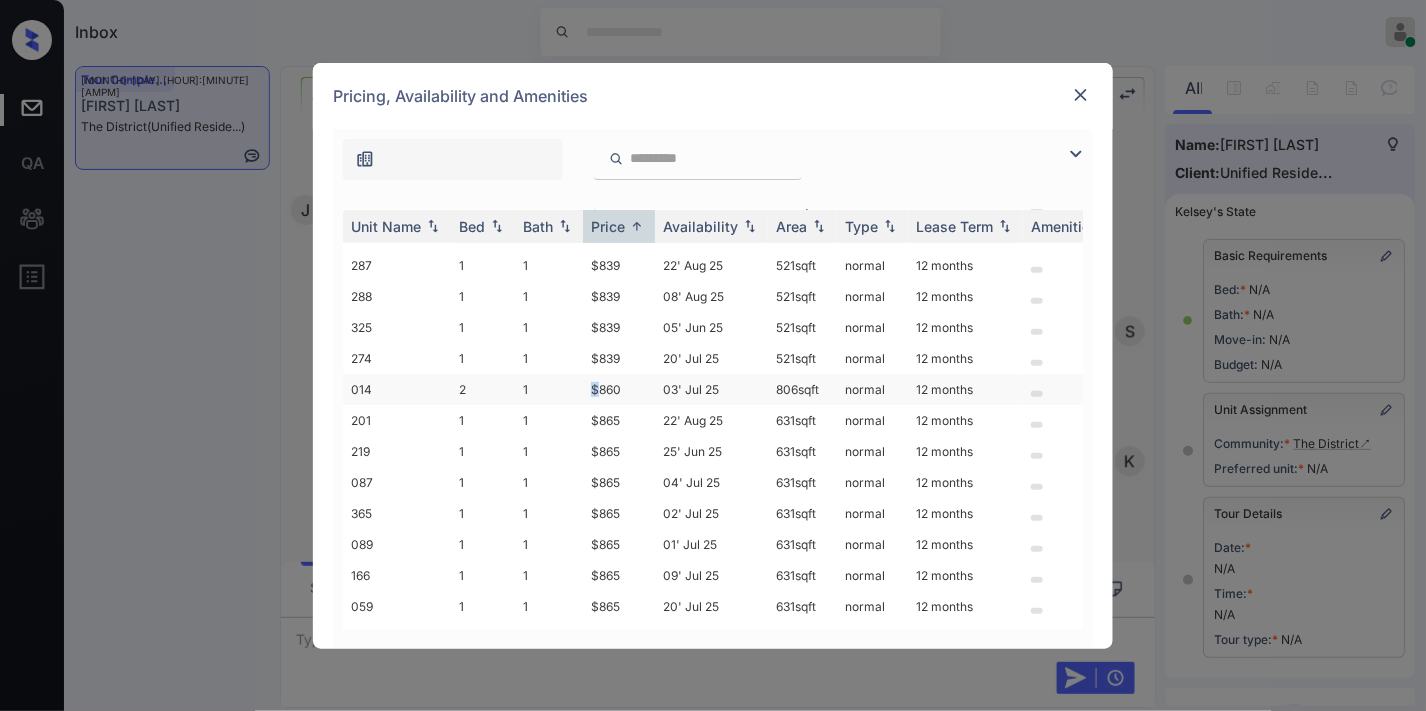 click on "$860" at bounding box center (619, 389) 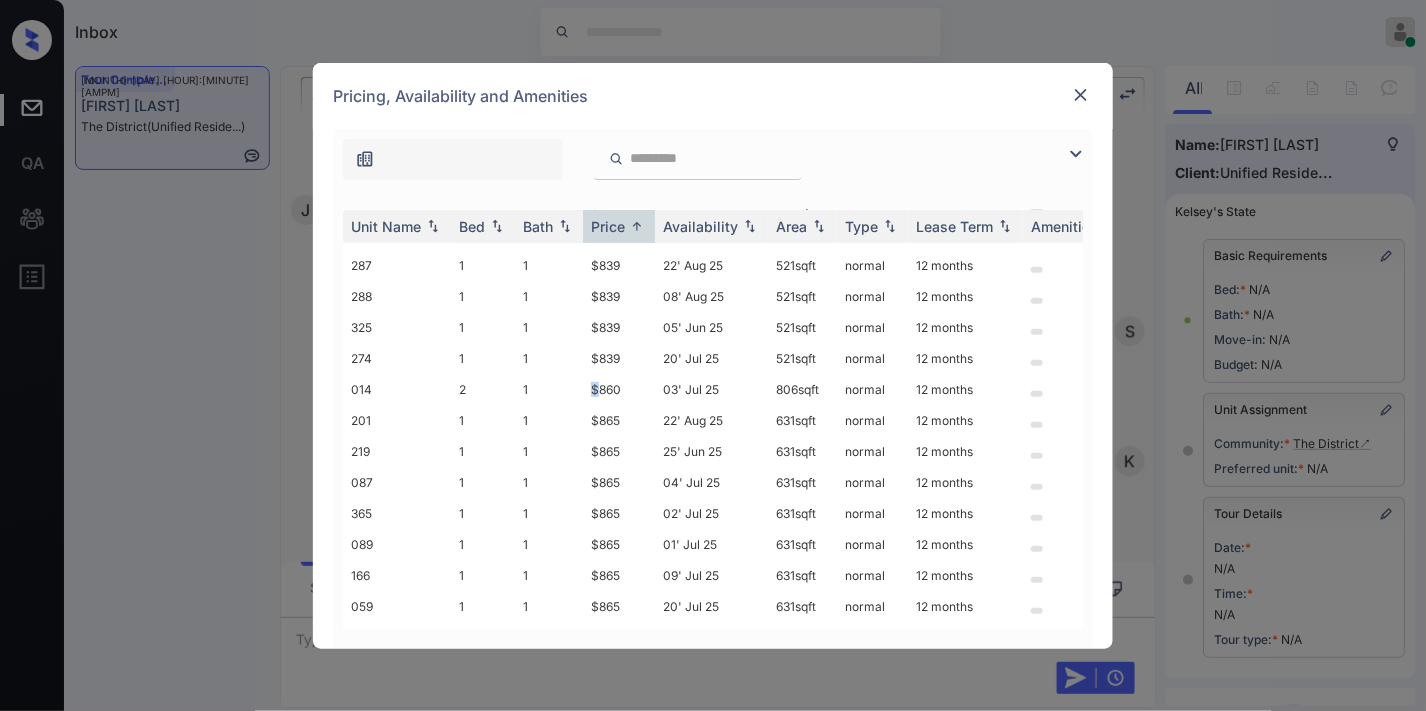 click on "$860" at bounding box center [619, 389] 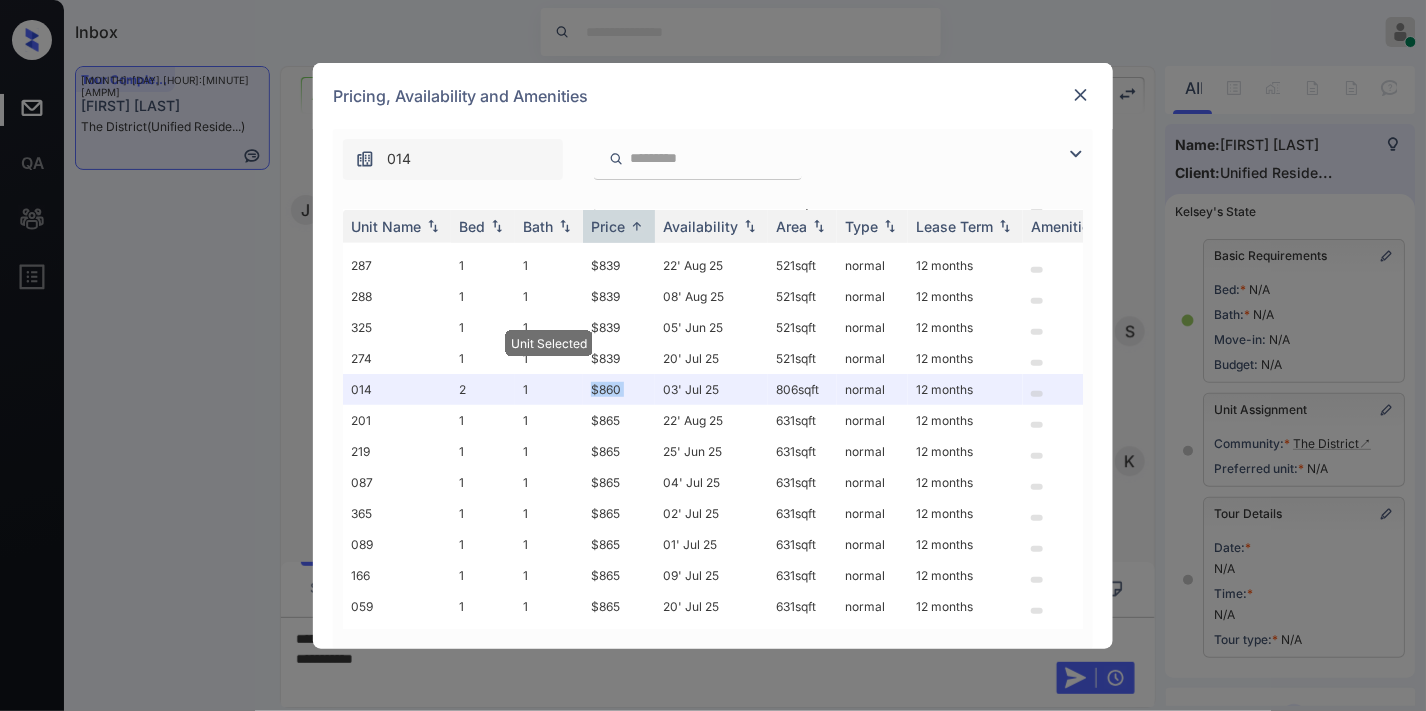 click at bounding box center (1081, 95) 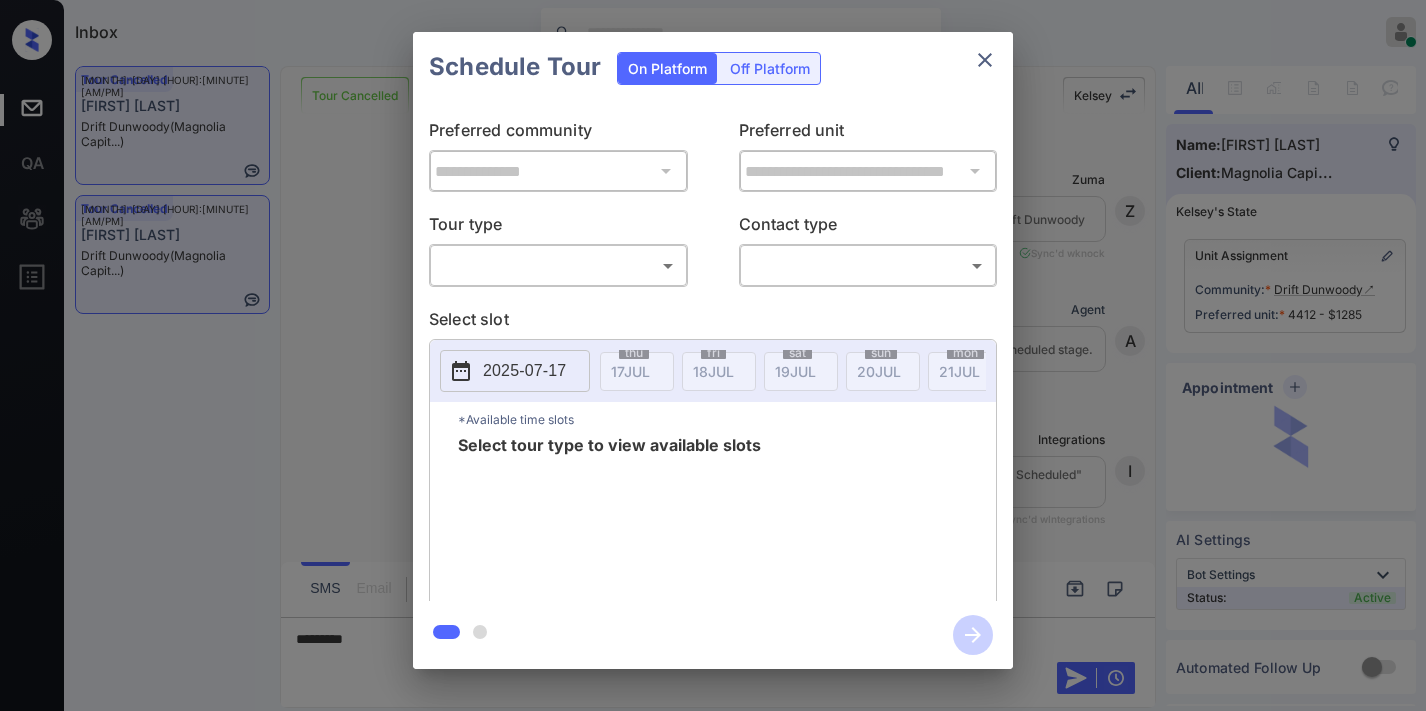 scroll, scrollTop: 0, scrollLeft: 0, axis: both 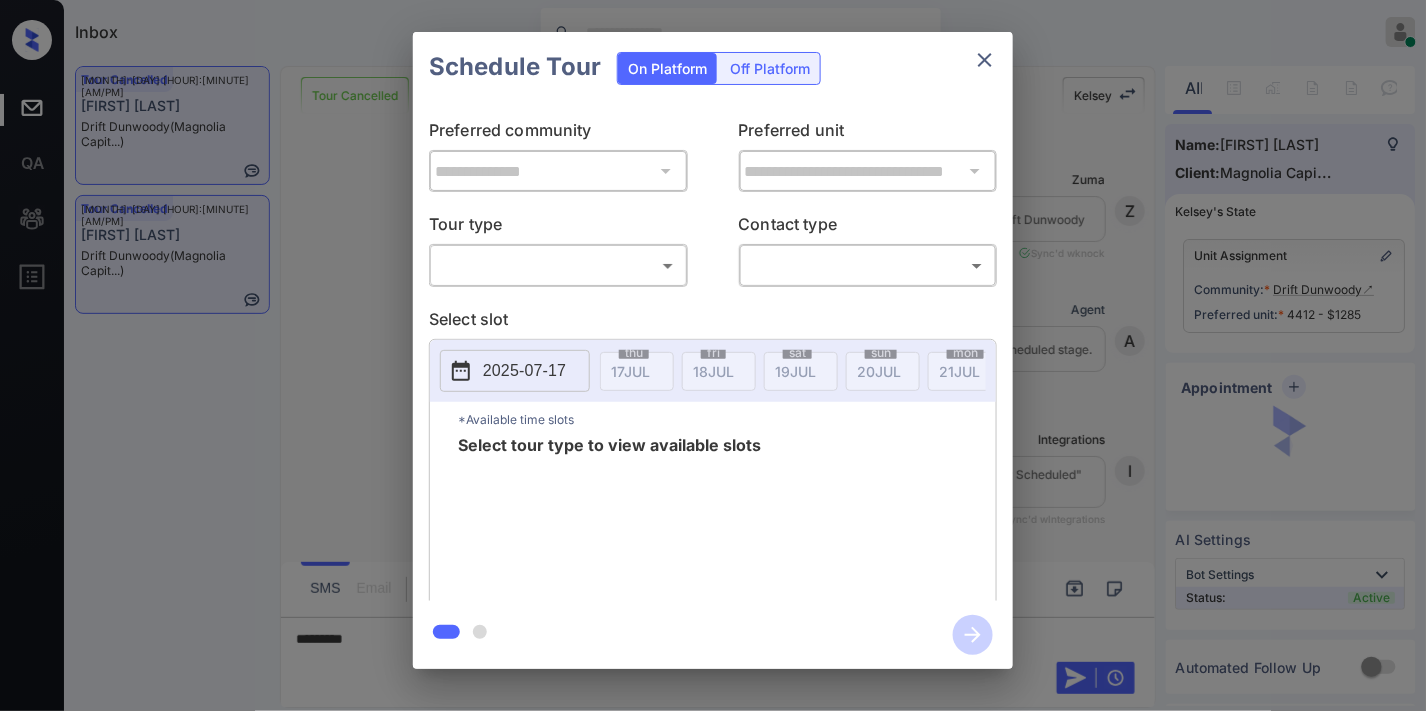 click on "Inbox Samantha Soliven Online Set yourself   offline Set yourself   on break Profile Switch to  dark  mode Sign out Tour Cancelled Jul-17 10:31 am   Deja Melchor Drift Dunwoody  (Magnolia Capit...) Tour Cancelled Jul-17 10:31 am   Deja Melchor Drift Dunwoody  (Magnolia Capit...) Tour Cancelled Lost Lead Sentiment: Angry Upon sliding the acknowledgement:  Lead will move to lost stage. * ​ SMS and call option will be set to opt out. AFM will be turned off for the lead. Kelsey New Message Zuma Lead transferred to leasing agent: Drift Dunwoody Jul 13, 2025 09:04 am  Sync'd w  knock Z New Message Agent Lead created via webhook in Tour Scheduled stage. Jul 13, 2025 09:04 am A New Message Integrations knock changed lead status from "Tour Scheduled" to "Tour Cancelled" Jul 13, 2025 09:06 am  Sync'd w  Integrations I New Message Zuma Lead transferred to leasing agent: kelsey Jul 13, 2025 09:06 am  Sync'd w  knock Z New Message Agent AFM Request sent to Kelsey. Jul 13, 2025 09:06 am A New Message Agent Notes Note: A" at bounding box center (713, 355) 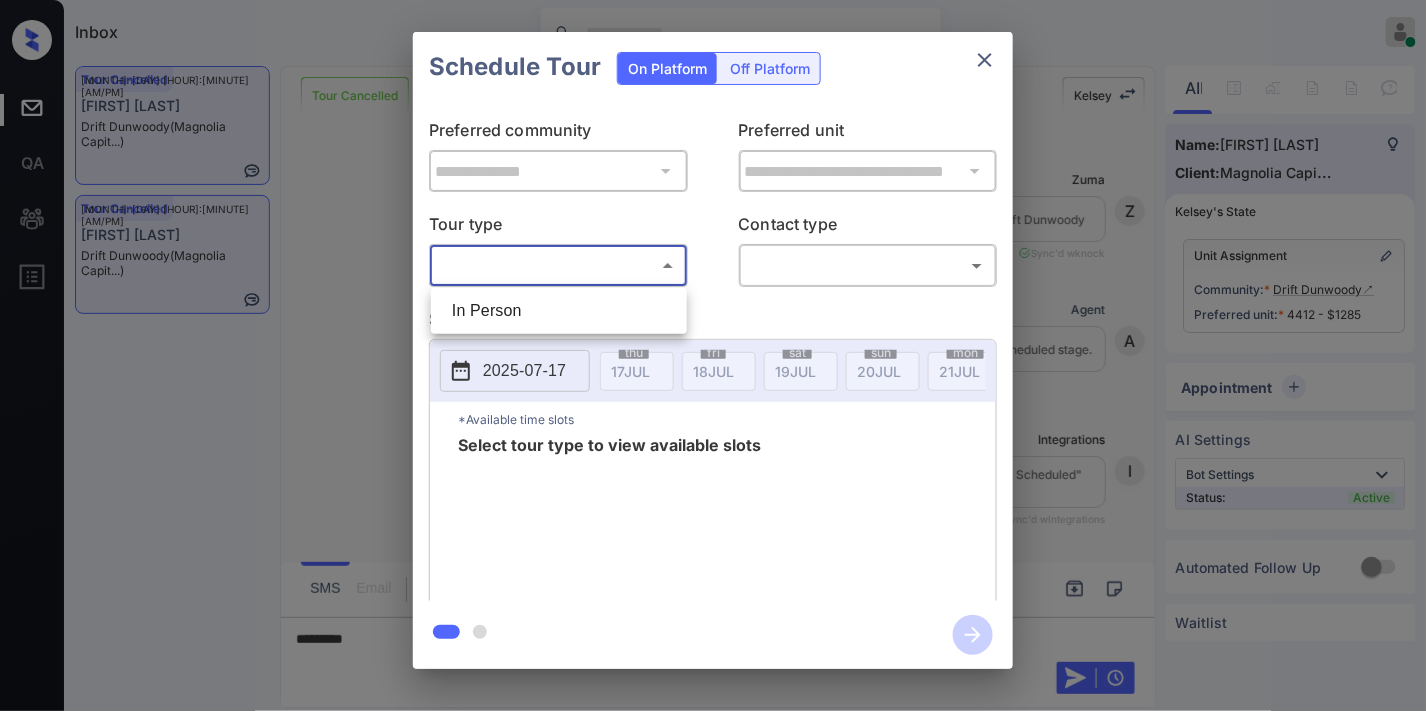 scroll, scrollTop: 7683, scrollLeft: 0, axis: vertical 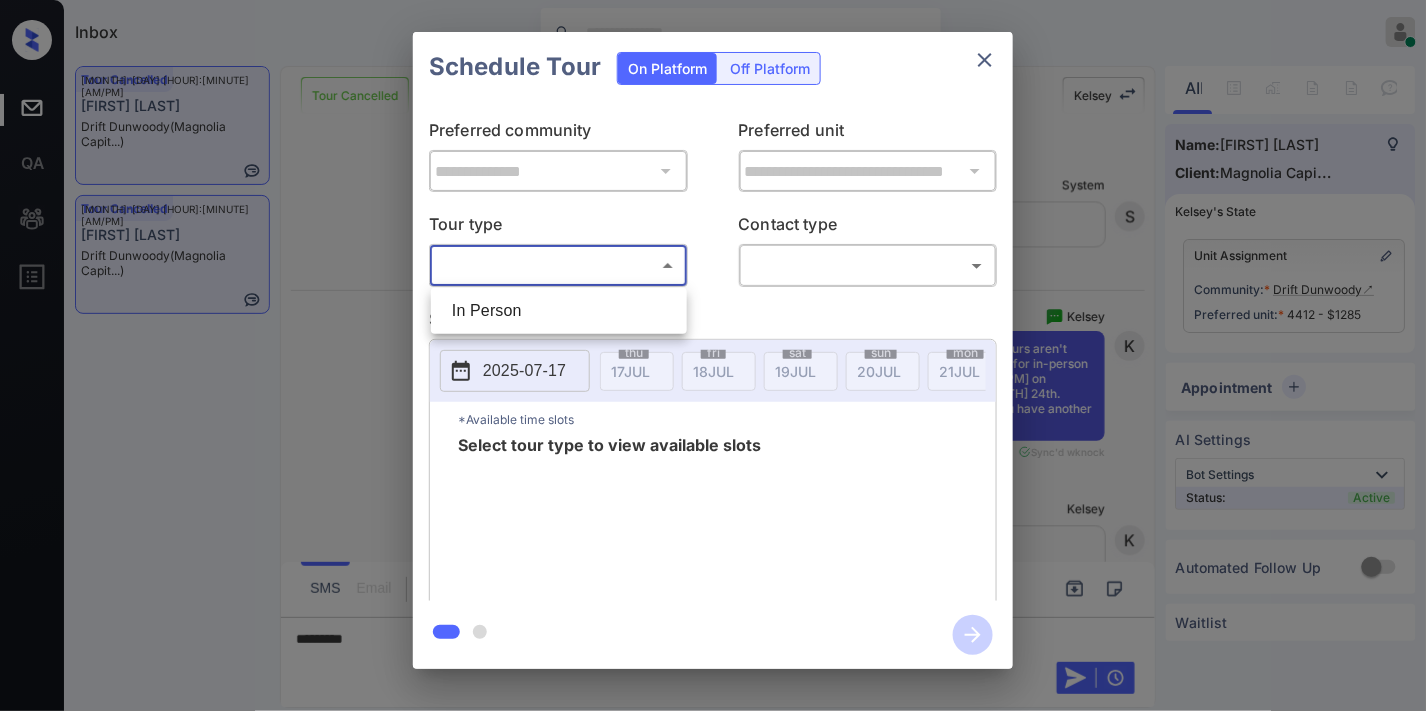 click on "In Person" at bounding box center (559, 311) 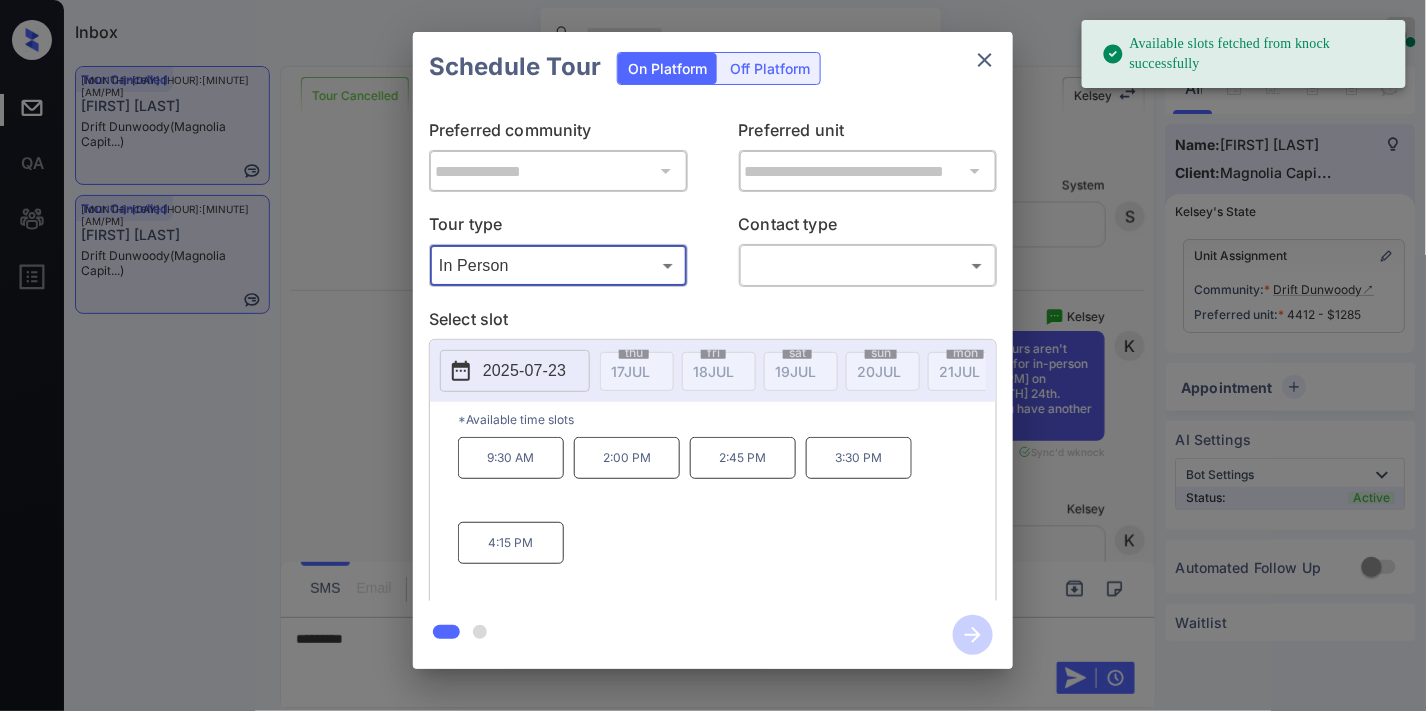 click on "2025-07-23" at bounding box center [524, 371] 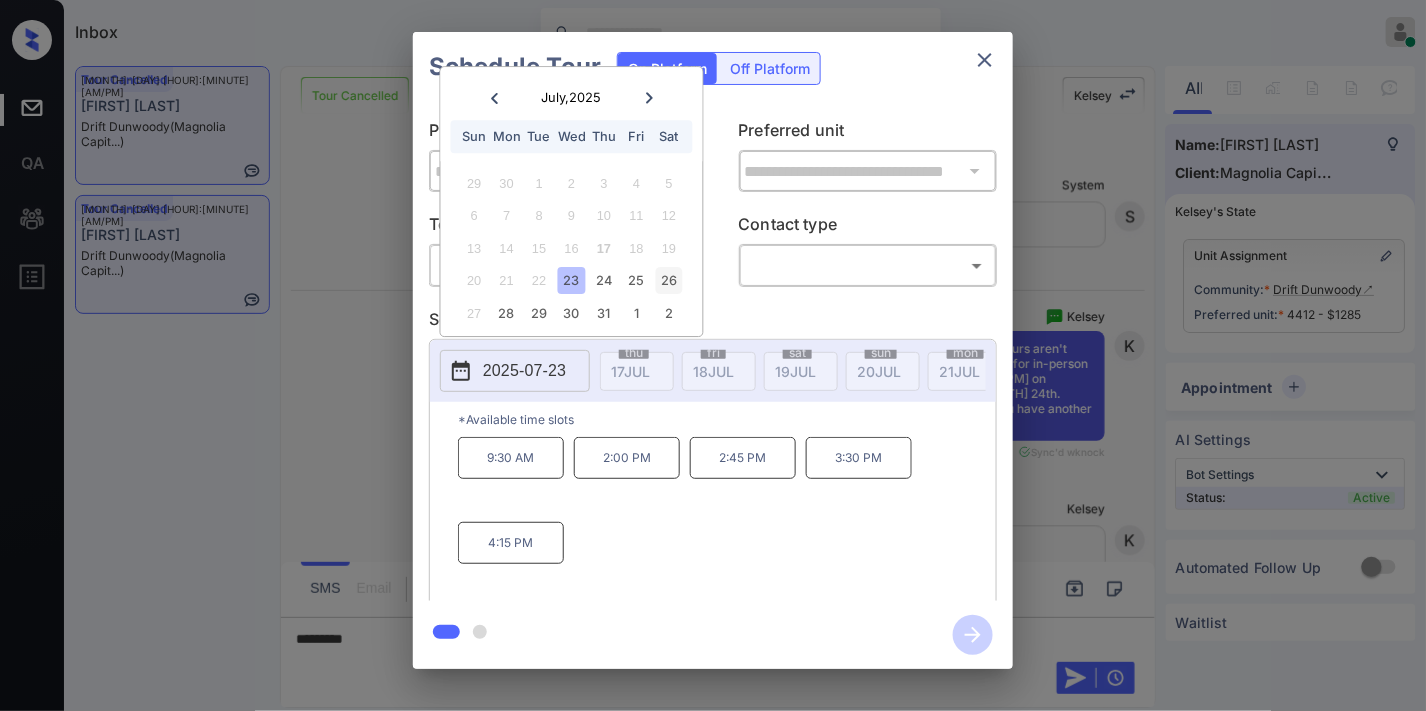 click on "26" at bounding box center (668, 281) 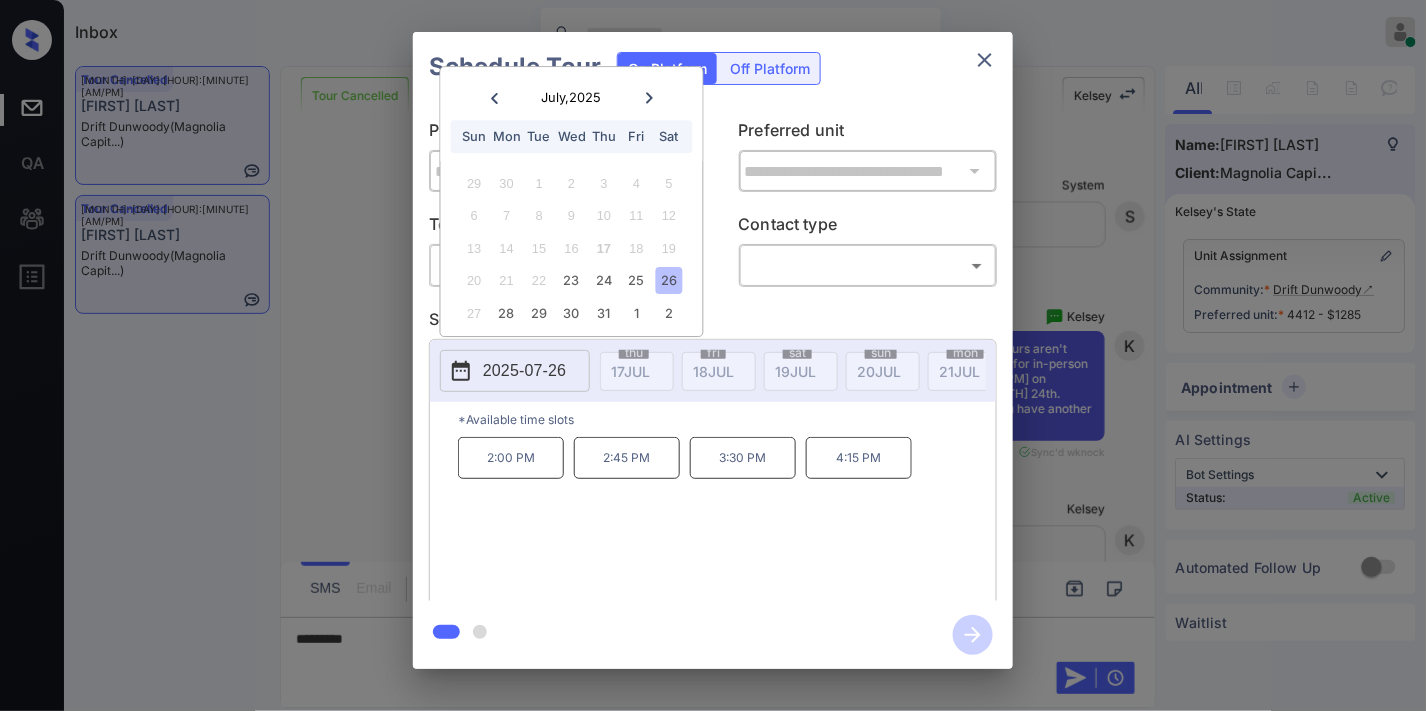 click 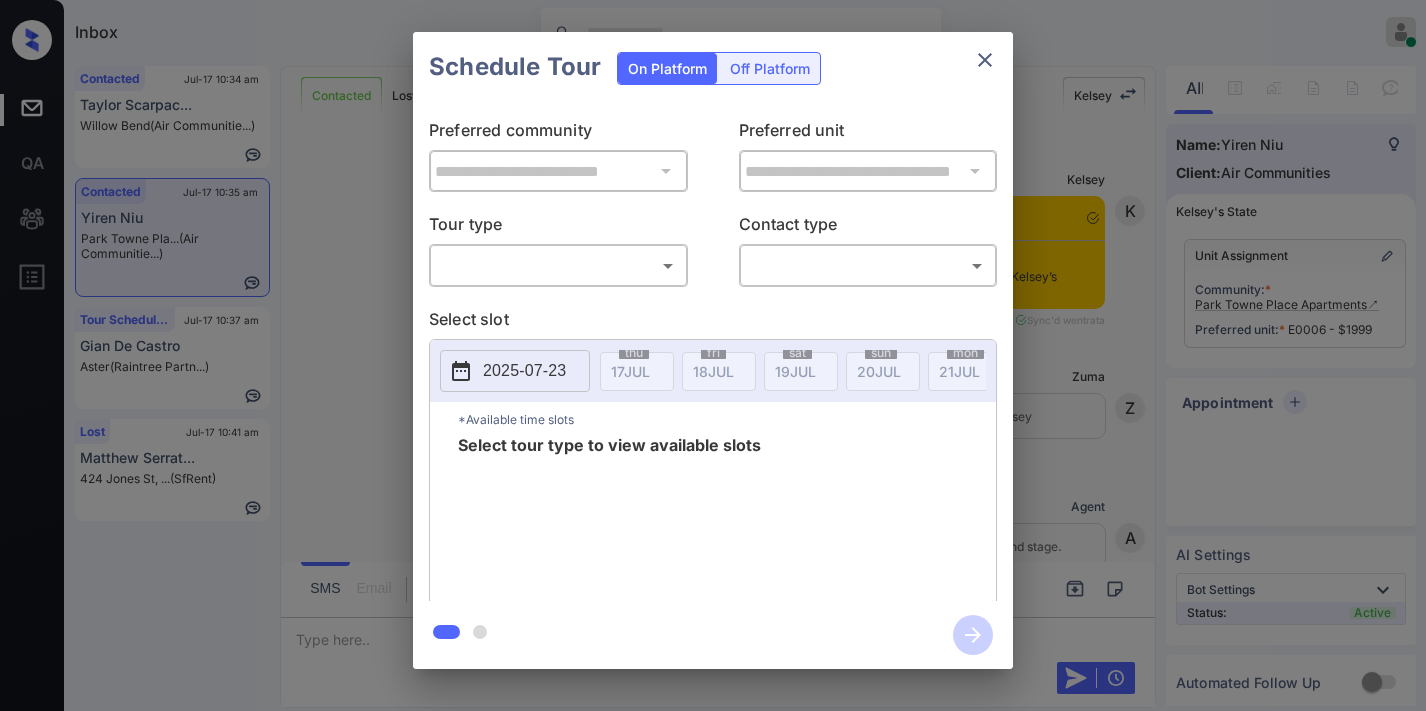 click on "Inbox Samantha Soliven Online Set yourself   offline Set yourself   on break Profile Switch to  dark  mode Sign out Contacted Jul-17 10:34 am   Taylor Scarpac... Willow Bend  (Air Communitie...) Contacted Jul-17 10:35 am   Yiren Niu Park Towne Pla...  (Air Communitie...) Tour Scheduled Jul-17 10:37 am   Gian De Castro Aster  (Raintree Partn...) Lost Jul-17 10:41 am   Matthew Serrat... 424 Jones St, ...  (SfRent) Contacted Lost Lead Sentiment: Angry Upon sliding the acknowledgement:  Lead will move to lost stage. * ​ SMS and call option will be set to opt out. AFM will be turned off for the lead. Kelsey New Message Kelsey Notes Note: <a href="https://conversation.getzuma.com/6875f6f76991782c839986a2">https://conversation.getzuma.com/6875f6f76991782c839986a2</a> - Paste this link into your browser to view Kelsey’s conversation with the prospect Jul 14, 2025 11:36 pm  Sync'd w  entrata K New Message Zuma Lead transferred to leasing agent: kelsey Jul 14, 2025 11:36 pm Z New Message Agent Jul 14, 2025 11:36 pm" at bounding box center [713, 355] 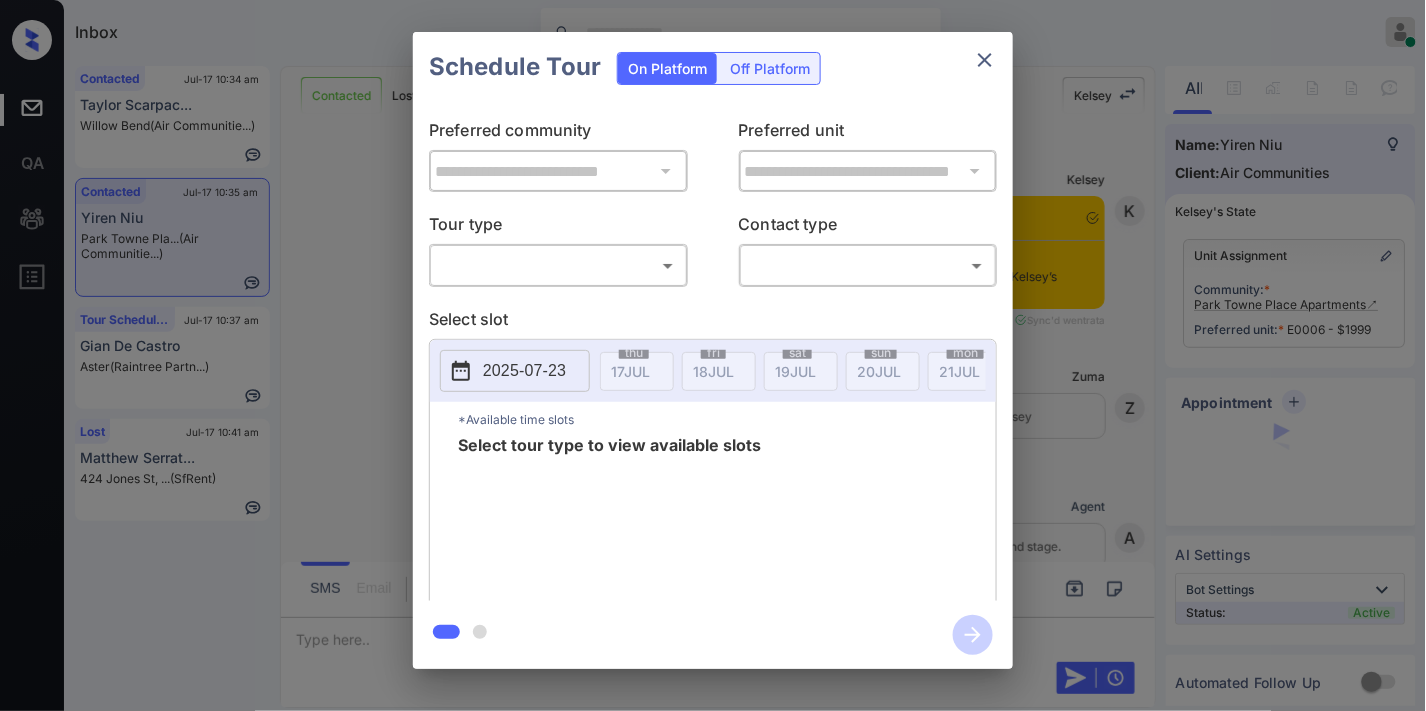 scroll, scrollTop: 6087, scrollLeft: 0, axis: vertical 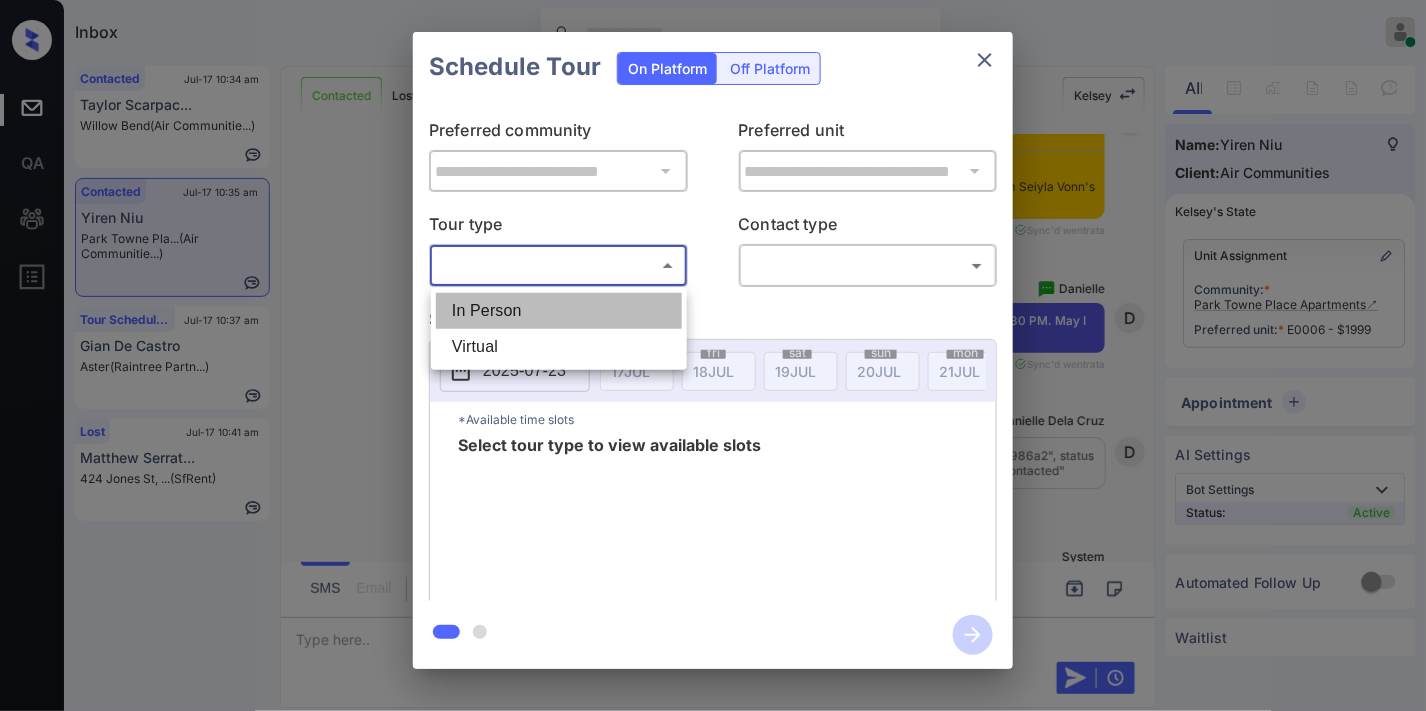 click on "In Person" at bounding box center (559, 311) 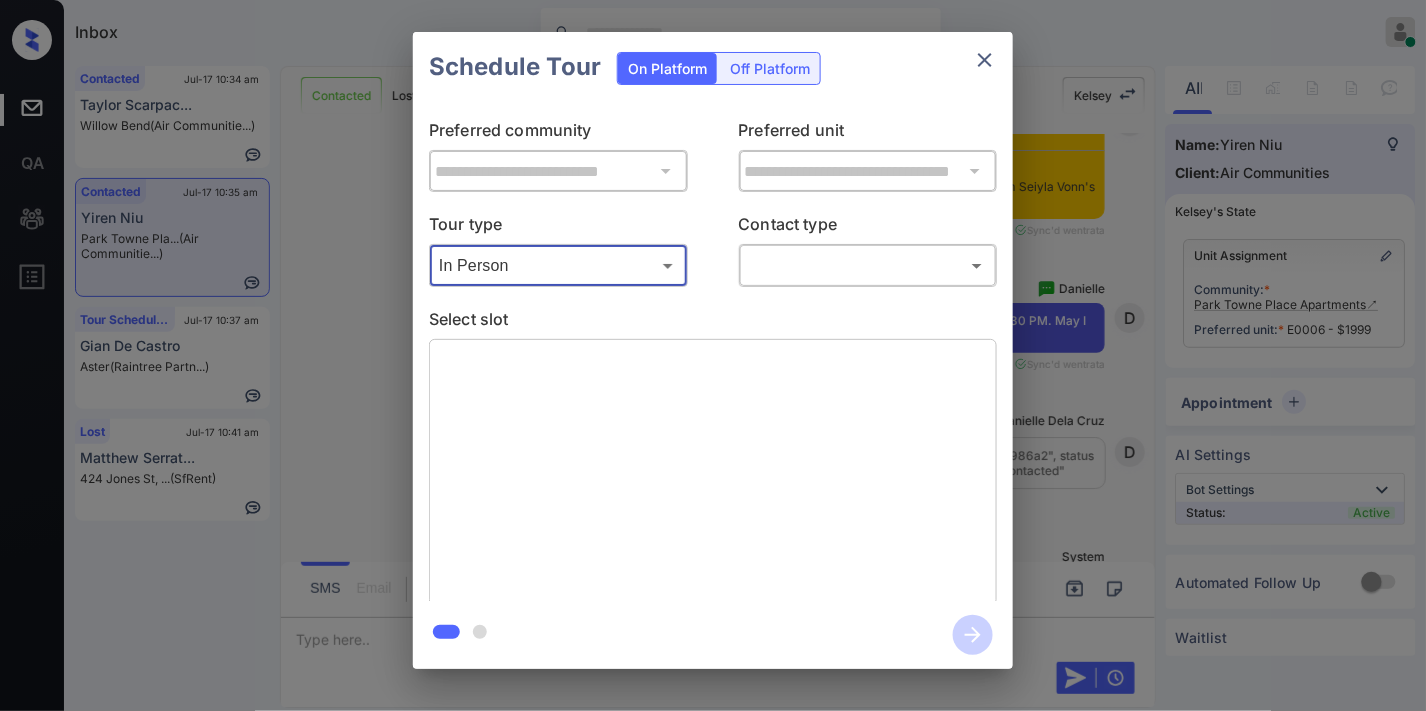 click on "Inbox Samantha Soliven Online Set yourself   offline Set yourself   on break Profile Switch to  dark  mode Sign out Contacted Jul-17 10:34 am   Taylor Scarpac... Willow Bend  (Air Communitie...) Contacted Jul-17 10:35 am   Yiren Niu Park Towne Pla...  (Air Communitie...) Tour Scheduled Jul-17 10:37 am   Gian De Castro Aster  (Raintree Partn...) Lost Jul-17 10:41 am   Matthew Serrat... 424 Jones St, ...  (SfRent) Contacted Lost Lead Sentiment: Angry Upon sliding the acknowledgement:  Lead will move to lost stage. * ​ SMS and call option will be set to opt out. AFM will be turned off for the lead. Kelsey New Message Kelsey Notes Note: <a href="https://conversation.getzuma.com/6875f6f76991782c839986a2">https://conversation.getzuma.com/6875f6f76991782c839986a2</a> - Paste this link into your browser to view Kelsey’s conversation with the prospect Jul 14, 2025 11:36 pm  Sync'd w  entrata K New Message Zuma Lead transferred to leasing agent: kelsey Jul 14, 2025 11:36 pm Z New Message Agent Jul 14, 2025 11:36 pm" at bounding box center [713, 355] 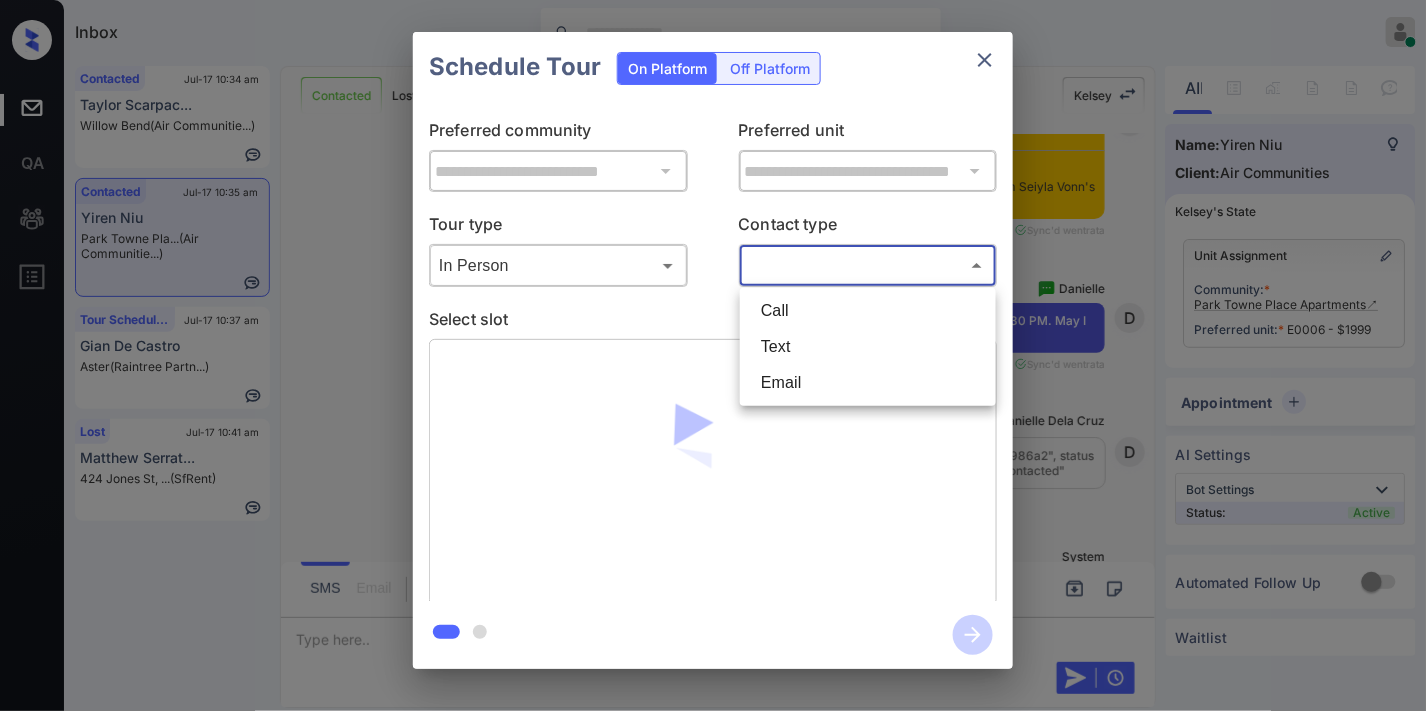 click on "Text" at bounding box center [868, 347] 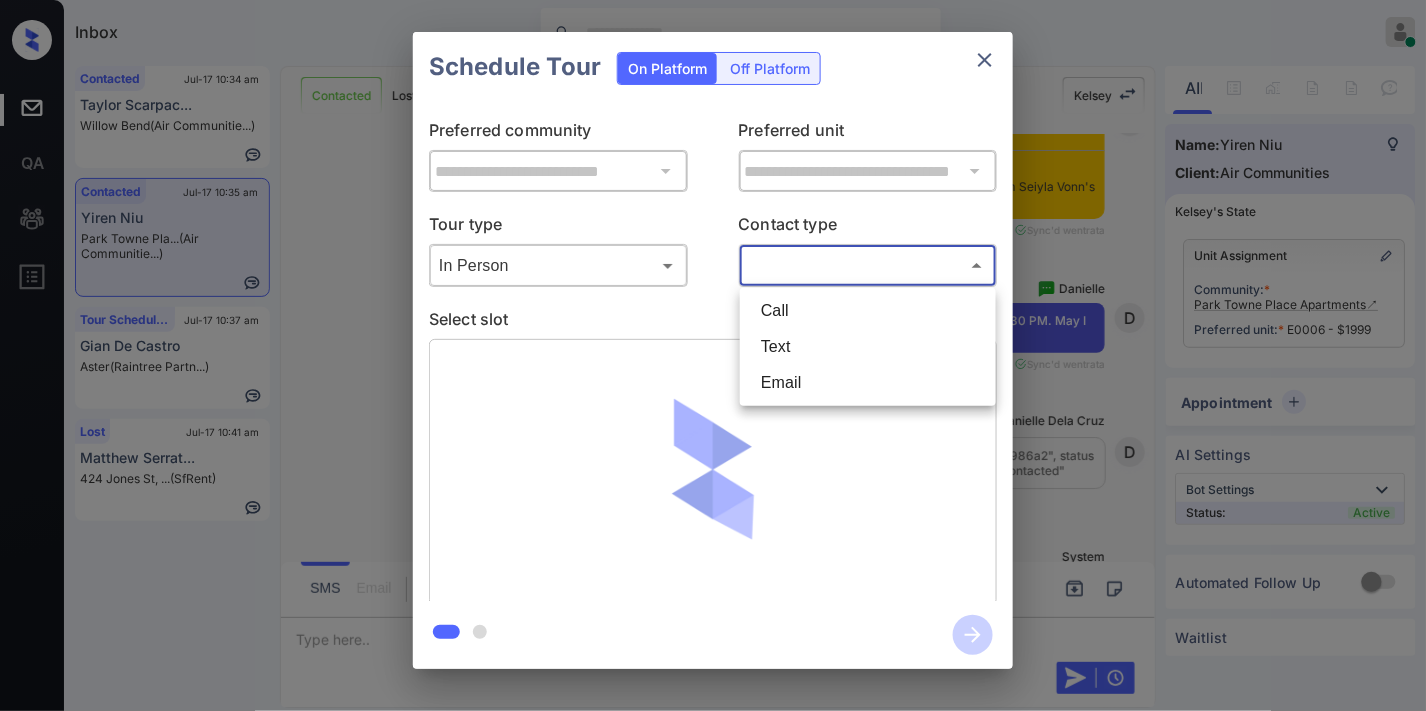 type on "****" 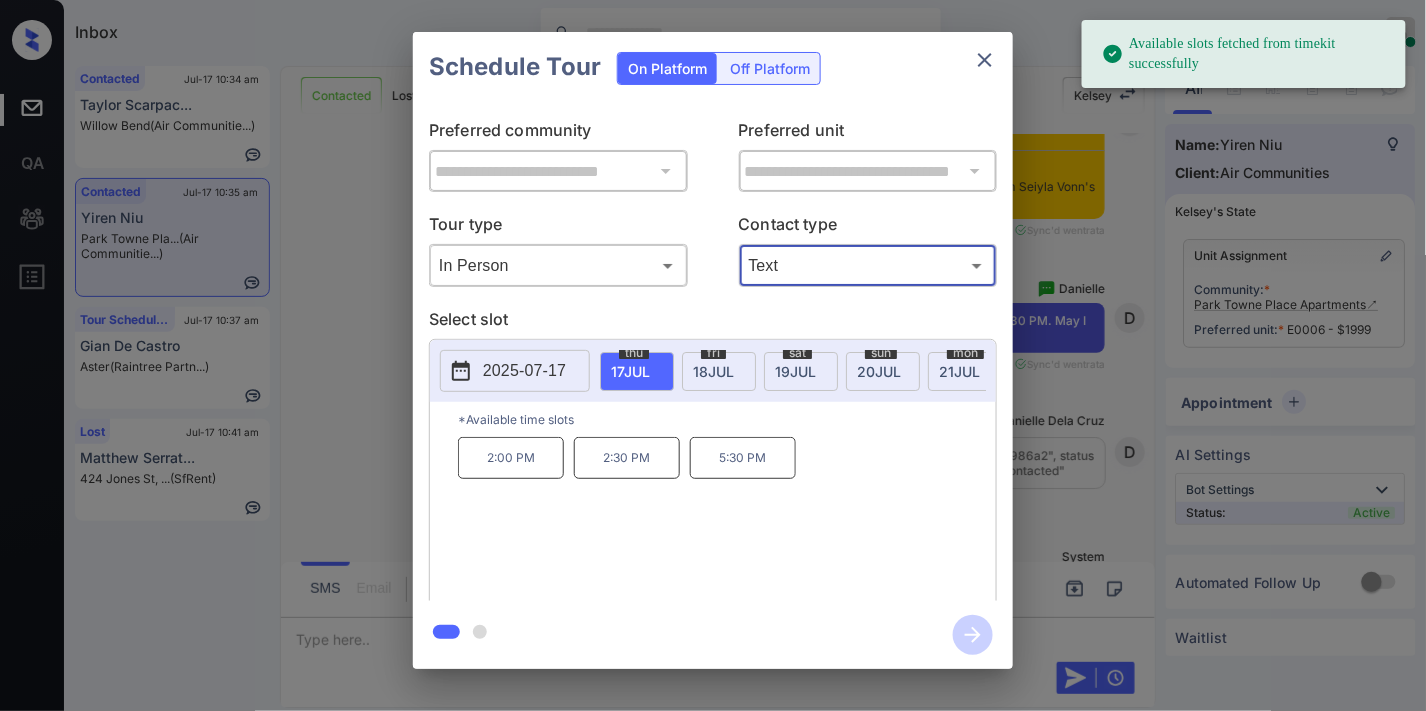 click on "2:30 PM" at bounding box center (627, 458) 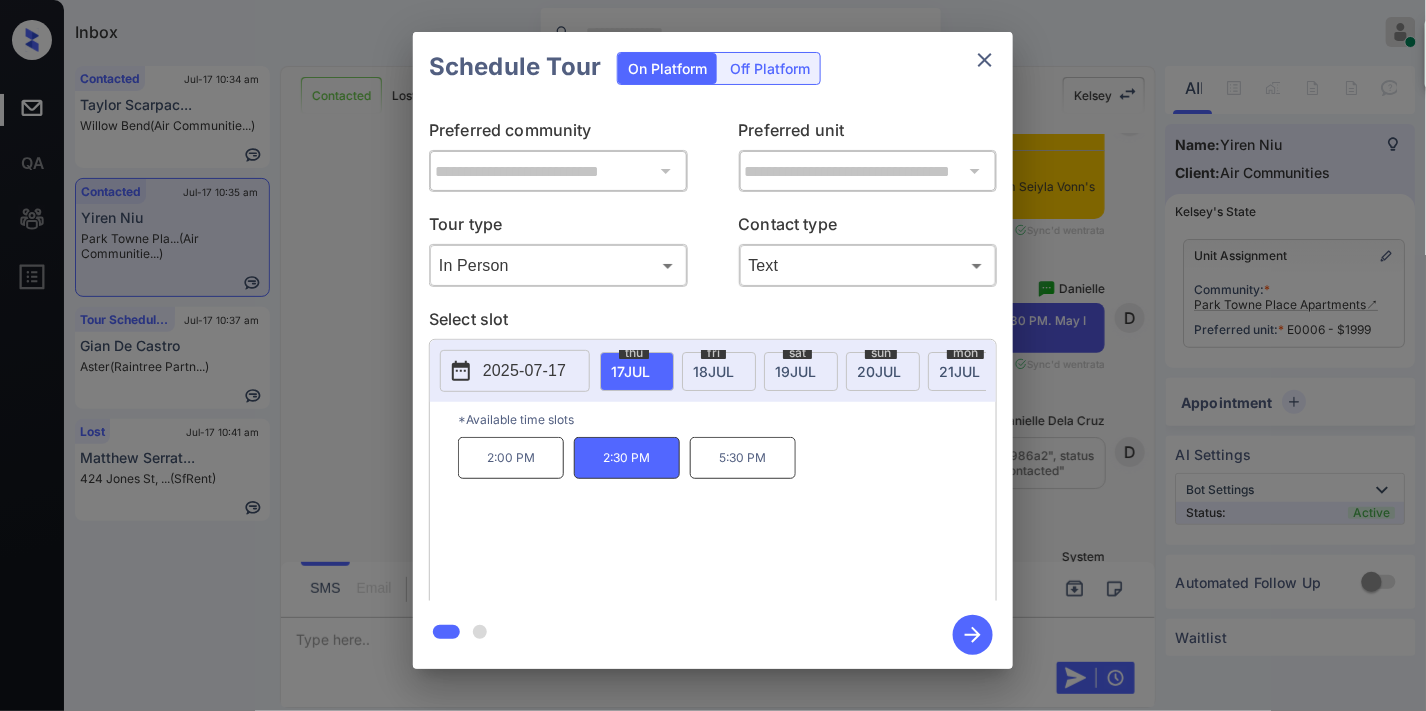 click 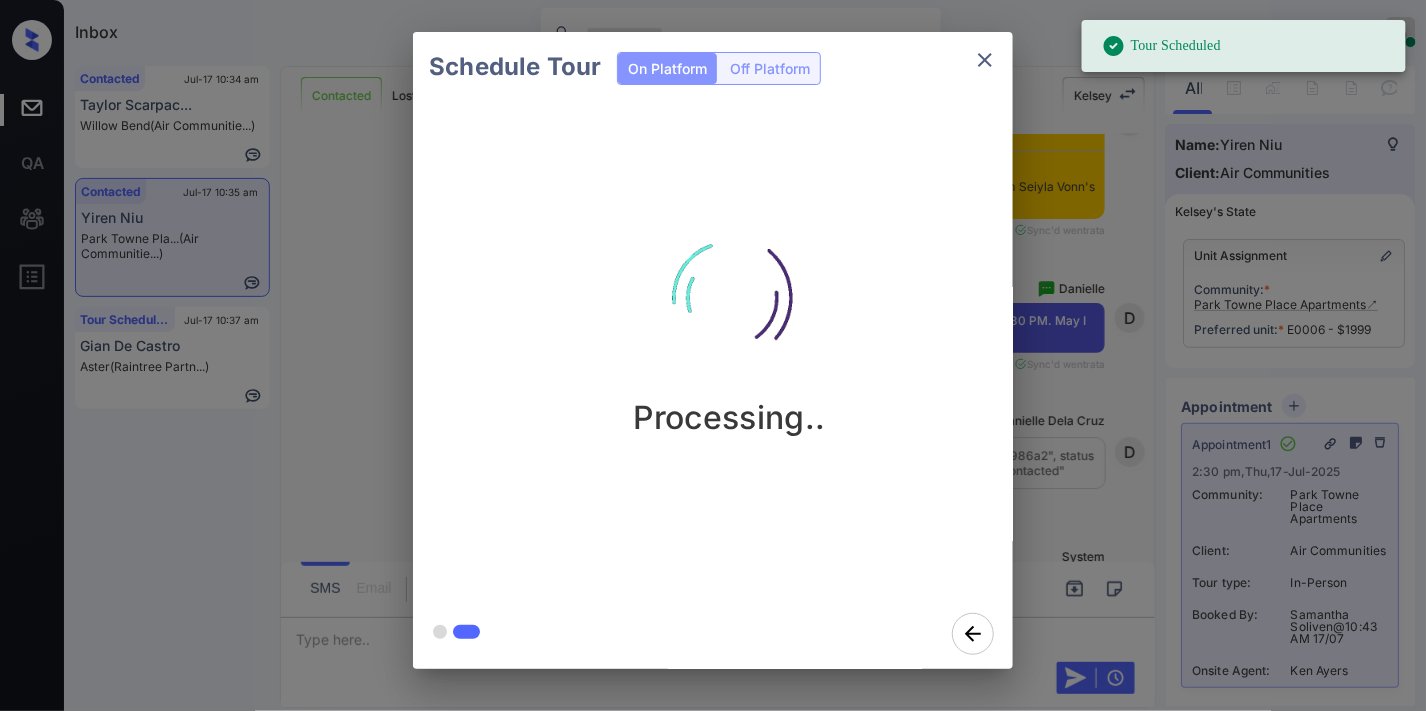 click 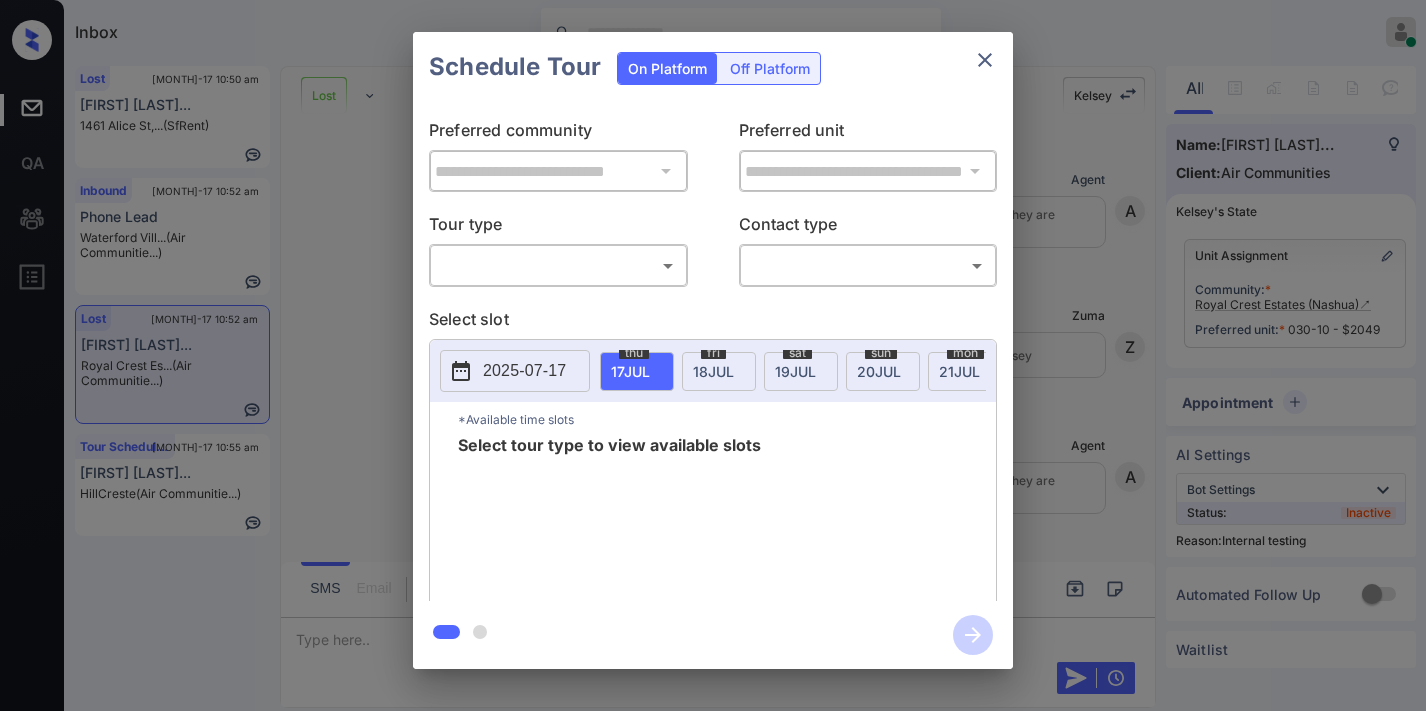 scroll, scrollTop: 0, scrollLeft: 0, axis: both 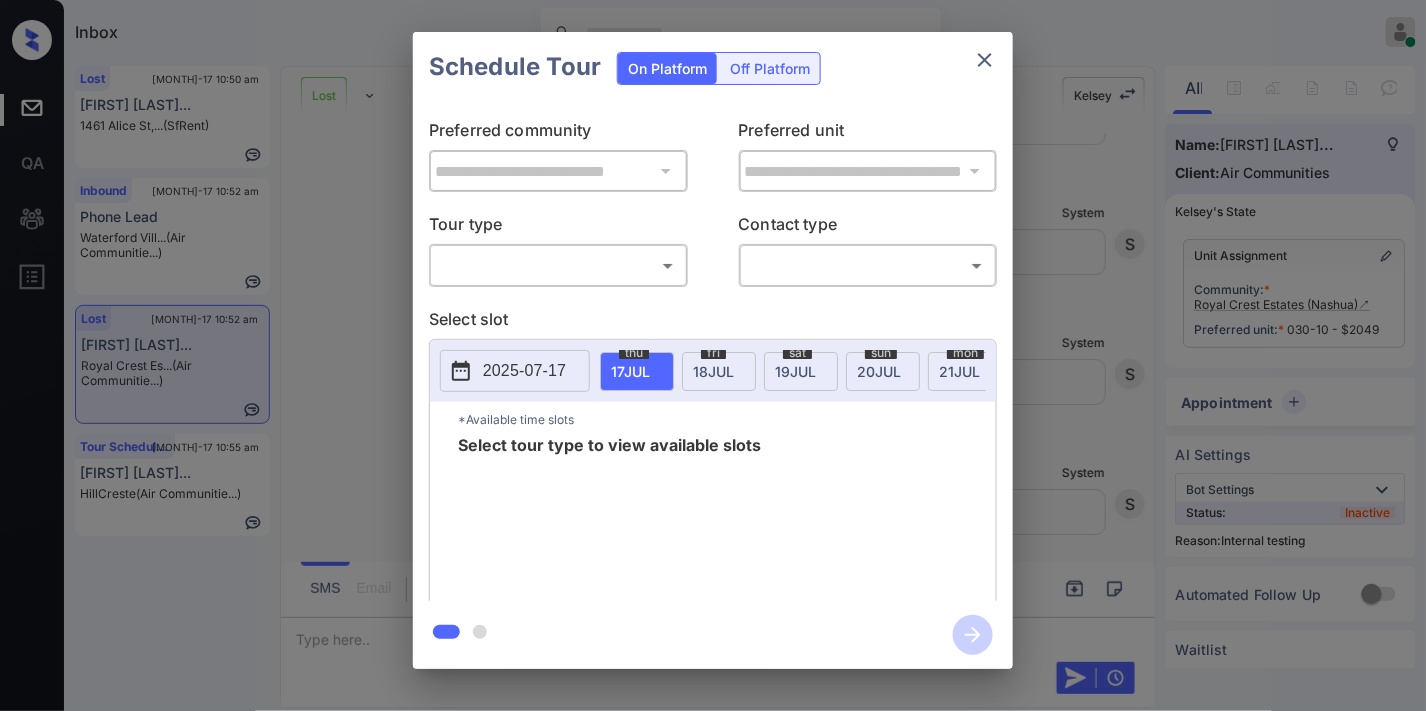 click on "Inbox [FIRST] [LAST] Online Set yourself   offline Set yourself   on break Profile Switch to  dark  mode Sign out Lost [MONTH]-17 10:50 am   [FIRST] [LAST]... 1461 [STREET],...  (SfRent) Inbound [MONTH]-17 10:52 am   Phone Lead [CITY] Vill...  (Air Communitie...) Lost [MONTH]-17 10:52 am   [FIRST] [LAST]... [COMMUNITY] Es...  (Air Communitie...) Tour Scheduled [MONTH]-17 10:55 am   [FIRST] [LAST]... [COMMUNITY]  (Air Communitie...) Lost Lead Sentiment: Angry Upon sliding the acknowledgement:  Lead will move to lost stage. * ​ SMS and call option will be set to opt out. AFM will be turned off for the lead. [FIRST] New Message Agent Lead created because they indicated they are interested in leasing via Zuma IVR. Dec 11, 2024 12:02 pm A New Message Zuma Lead transferred to leasing agent: [FIRST] Dec 11, 2024 12:02 pm Z New Message Agent Lead created because they indicated they are interested in leasing via Zuma IVR. Dec 11, 2024 12:02 pm A New Message [FIRST] Dec 11, 2024 12:02 pm K New Message [FIRST] Notes Note:  Sync'd w" at bounding box center (713, 355) 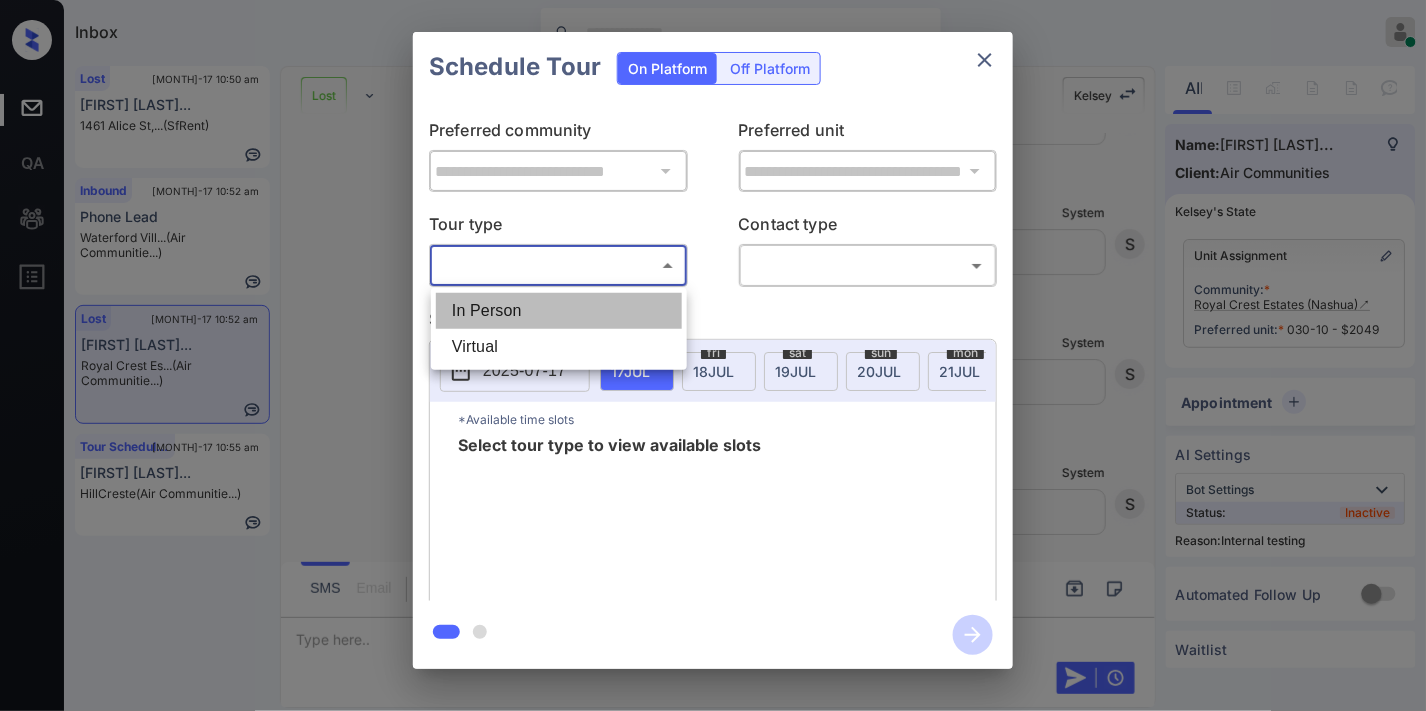 click on "In Person" at bounding box center (559, 311) 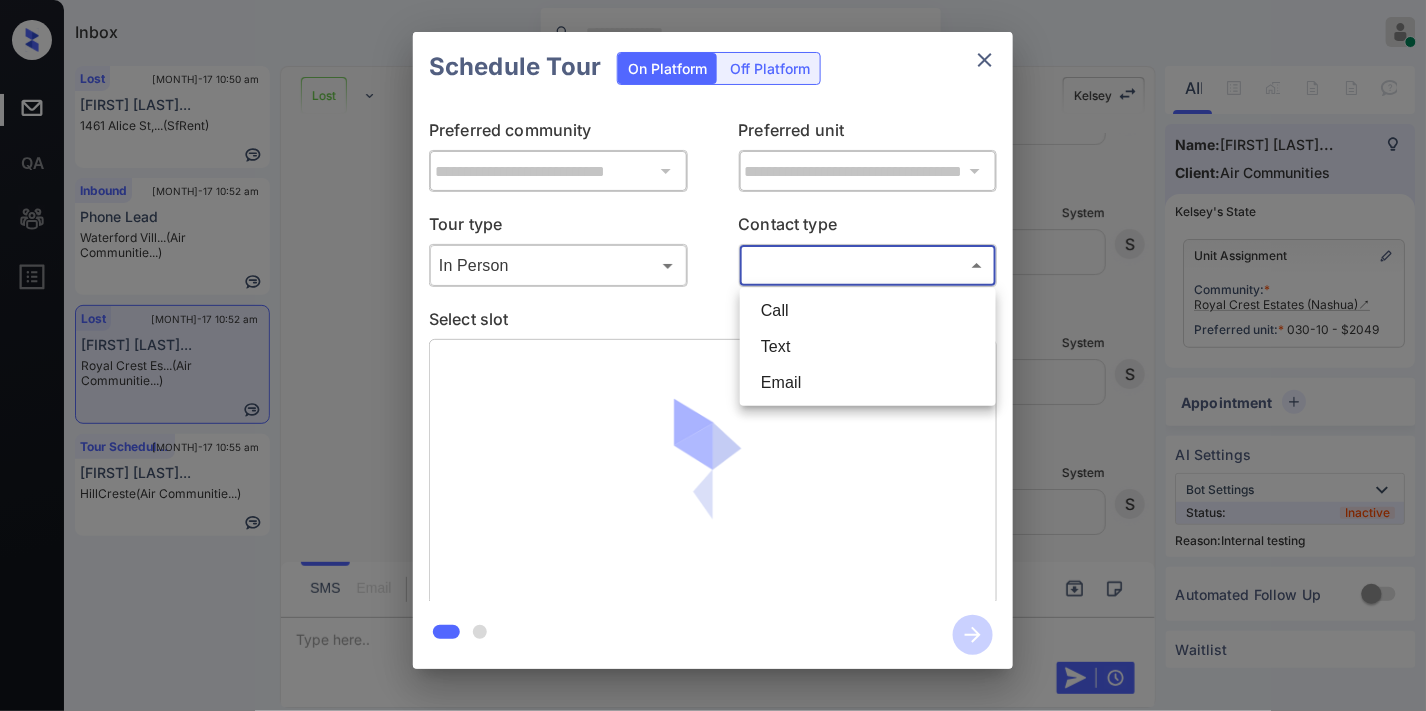 click on "Inbox Samantha Soliven Online Set yourself   offline Set yourself   on break Profile Switch to  dark  mode Sign out Lost Jul-17 10:50 am   Melinda Stinso... 1461 Alice St,...  (SfRent) Inbound Jul-17 10:52 am   Phone Lead Waterford Vill...  (Air Communitie...) Lost Jul-17 10:52 am   Richard Galvin... Royal Crest Es...  (Air Communitie...) Tour Scheduled Jul-17 10:55 am   Deborah Delsha... HillCreste  (Air Communitie...) Lost Lead Sentiment: Angry Upon sliding the acknowledgement:  Lead will move to lost stage. * ​ SMS and call option will be set to opt out. AFM will be turned off for the lead. Kelsey New Message Agent Lead created because they indicated they are interested in leasing via Zuma IVR. Dec 11, 2024 12:02 pm A New Message Zuma Lead transferred to leasing agent: kelsey Dec 11, 2024 12:02 pm Z New Message Agent Lead created because they indicated they are interested in leasing via Zuma IVR. Dec 11, 2024 12:02 pm A New Message Kelsey Dec 11, 2024 12:02 pm K New Message Kelsey Notes Note:  Sync'd w" at bounding box center (713, 355) 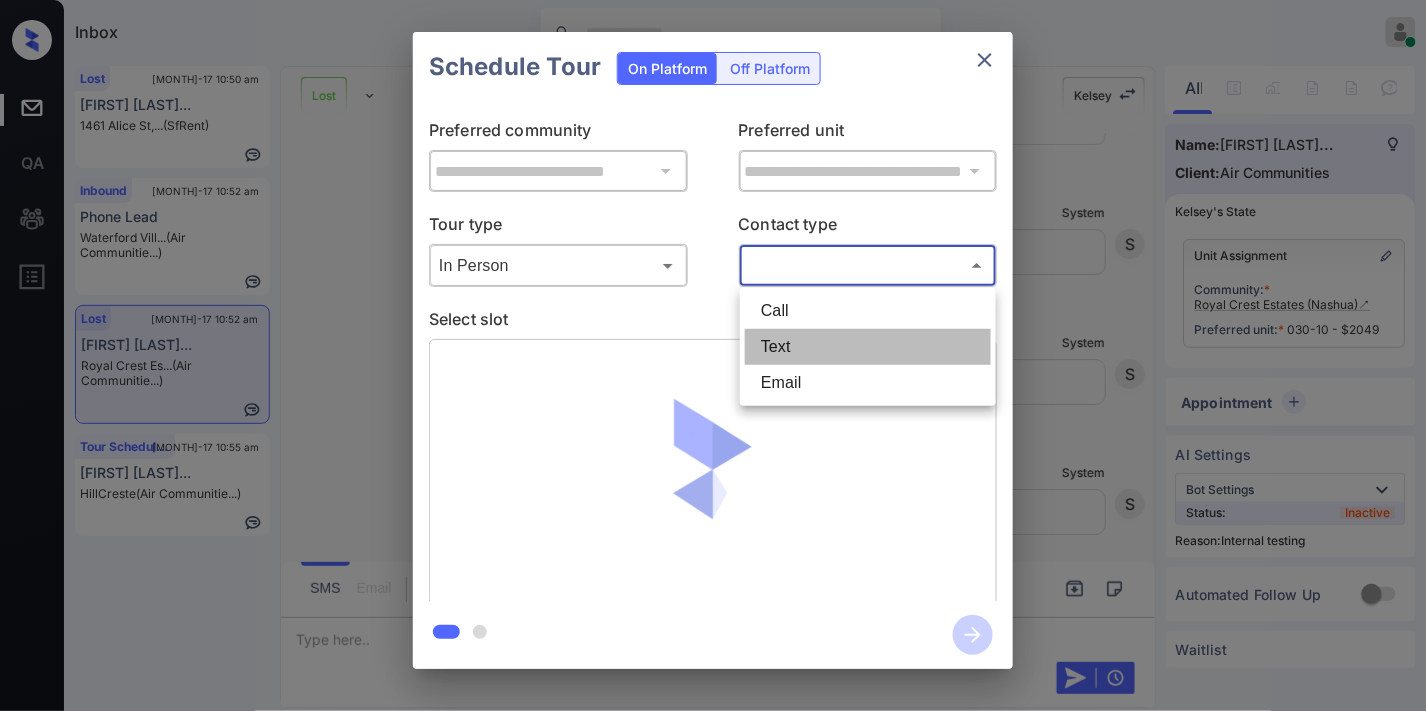 click on "Text" at bounding box center (868, 347) 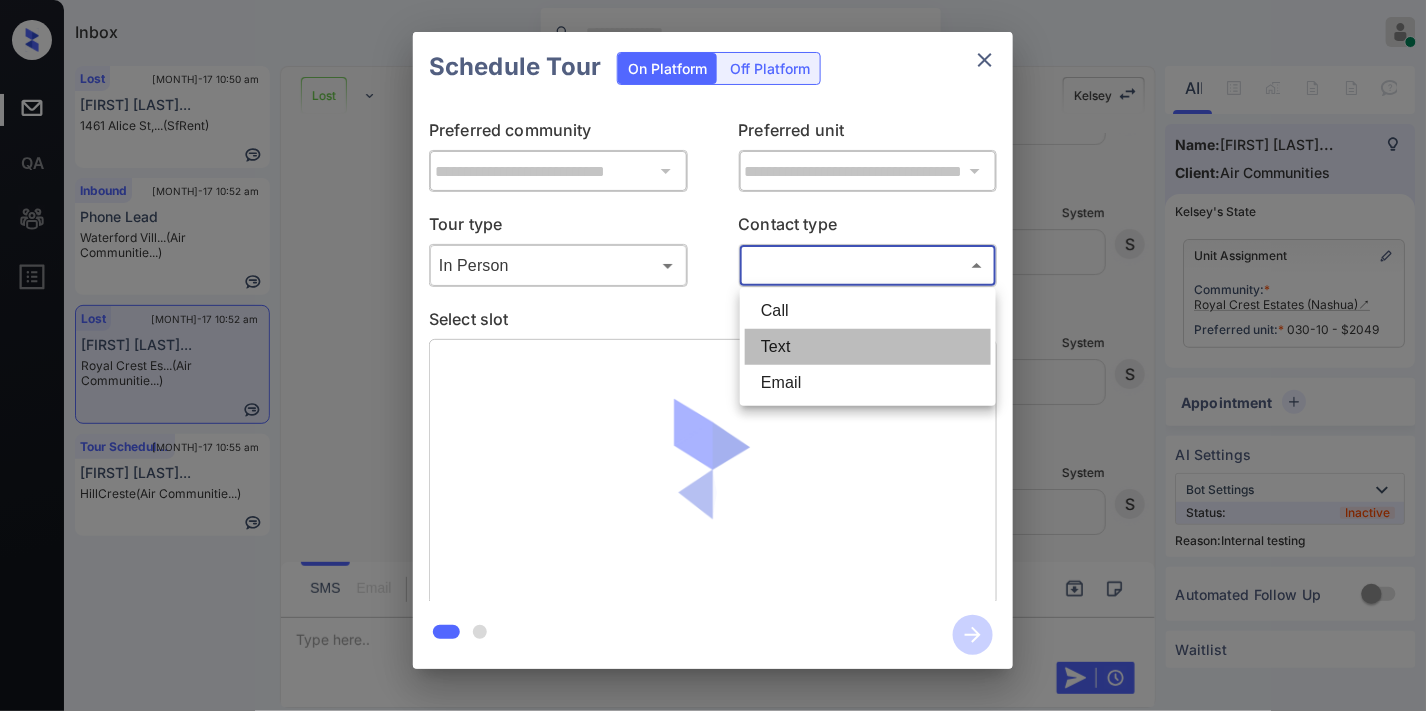 type on "****" 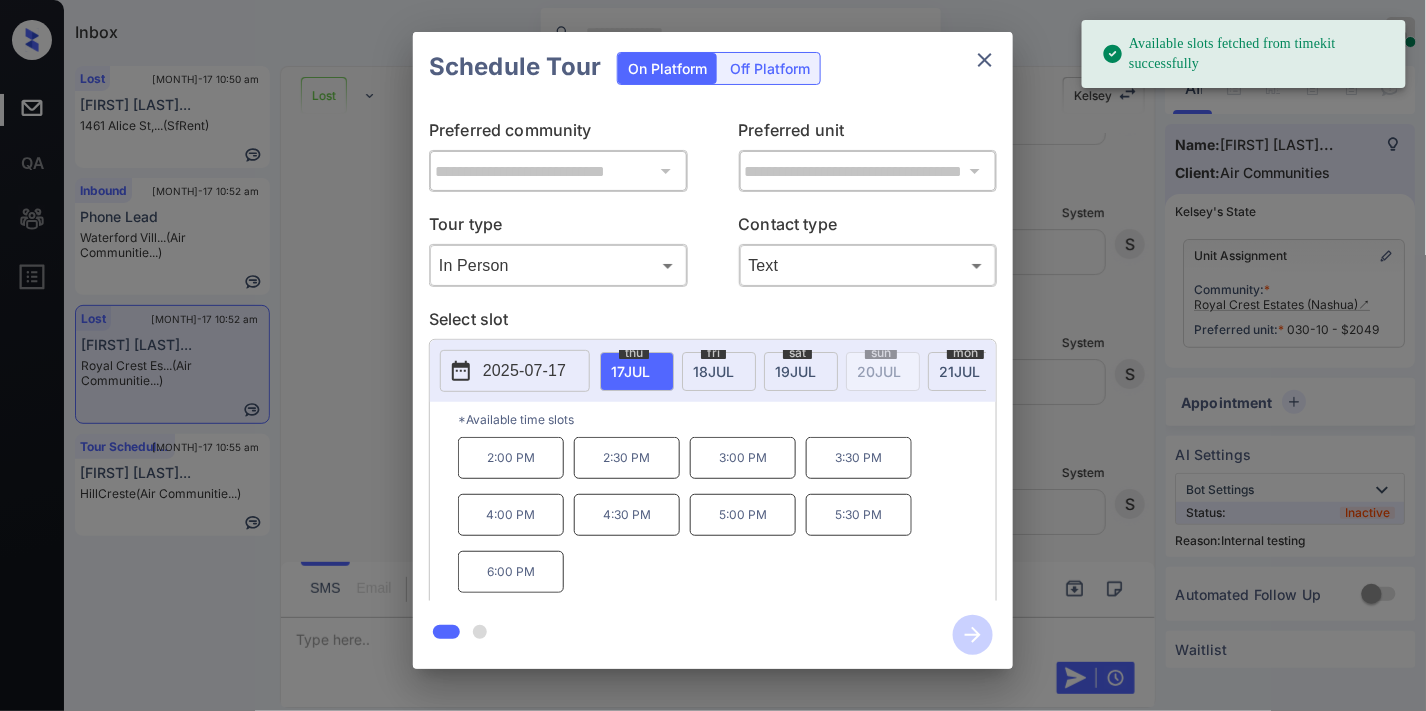 click on "2025-07-17" at bounding box center (524, 371) 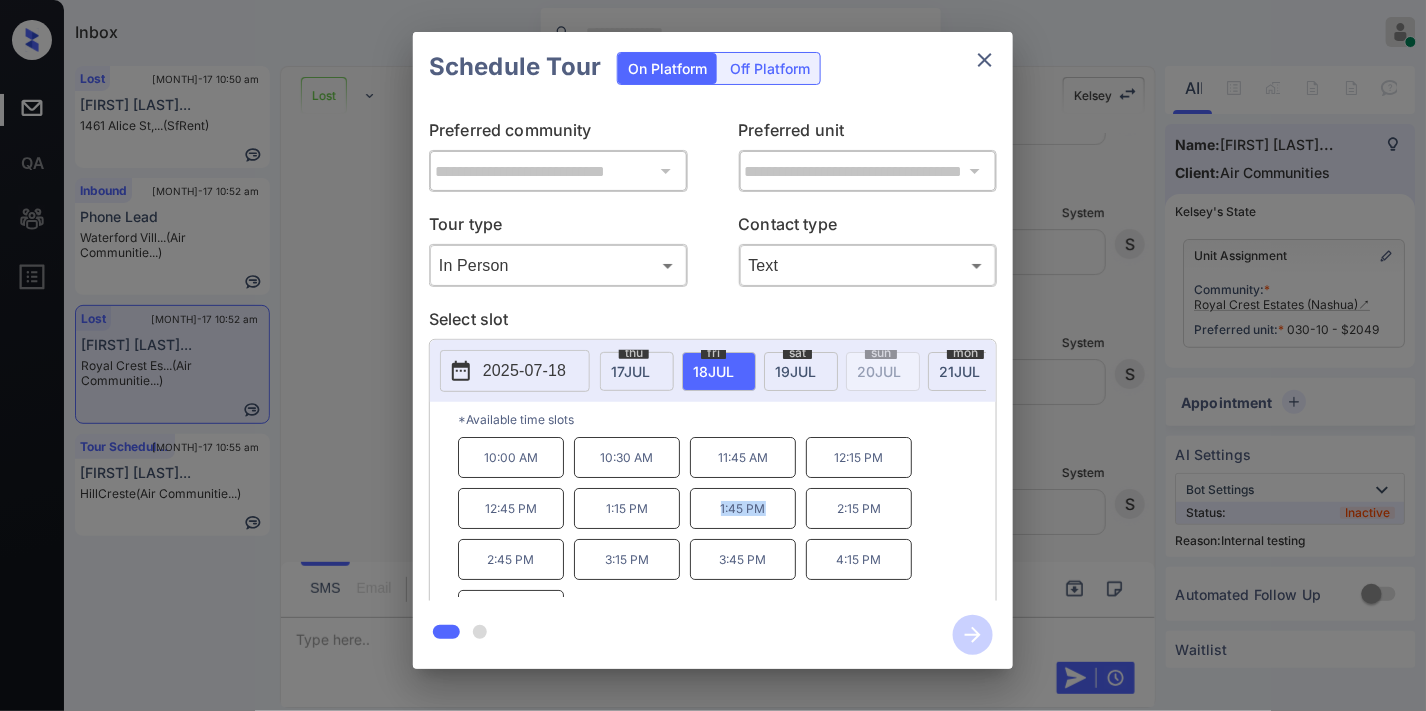 drag, startPoint x: 775, startPoint y: 517, endPoint x: 705, endPoint y: 516, distance: 70.00714 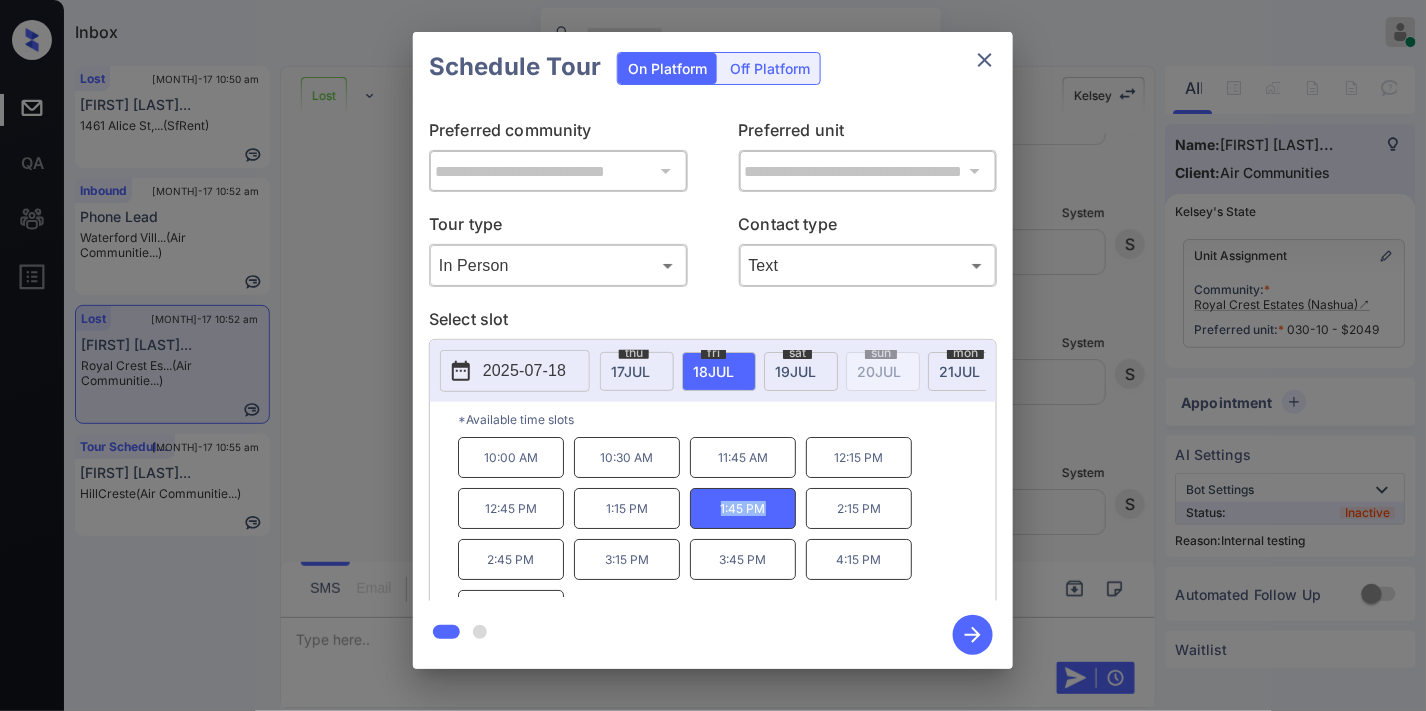 click 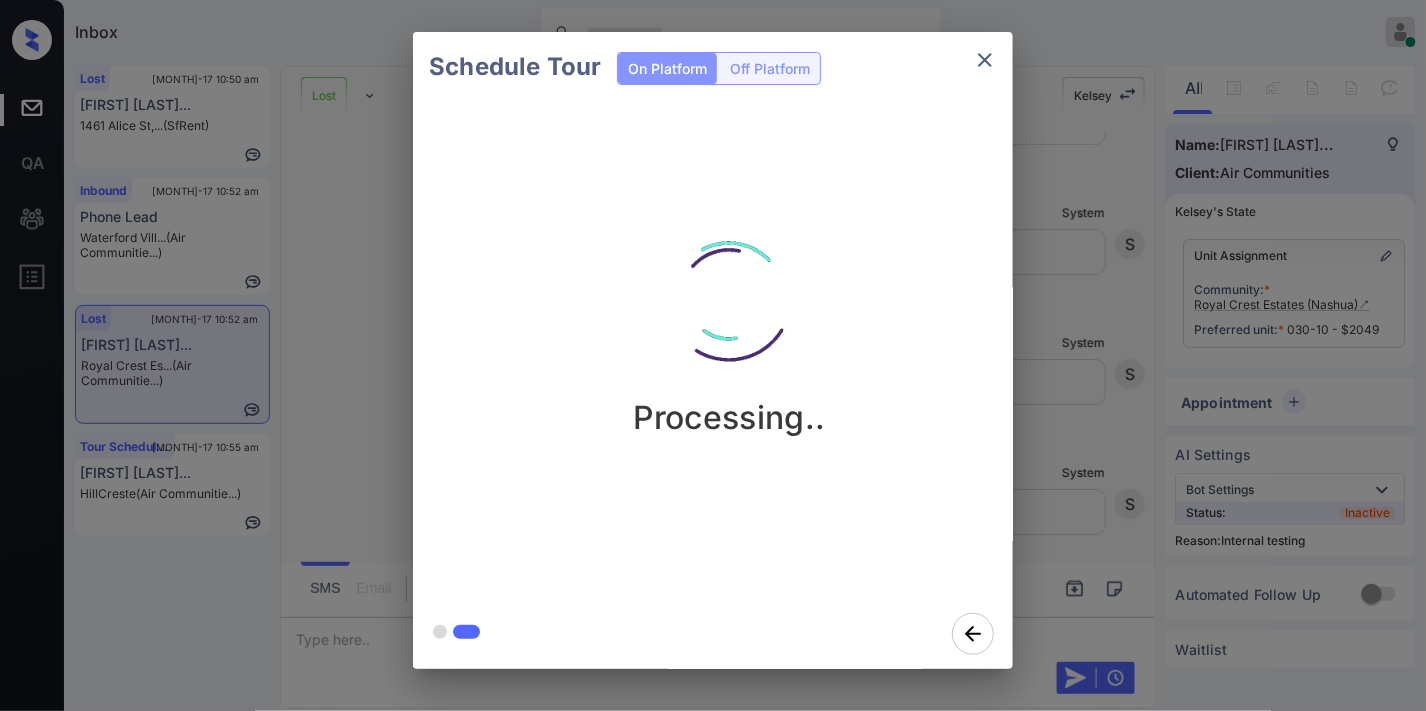 click 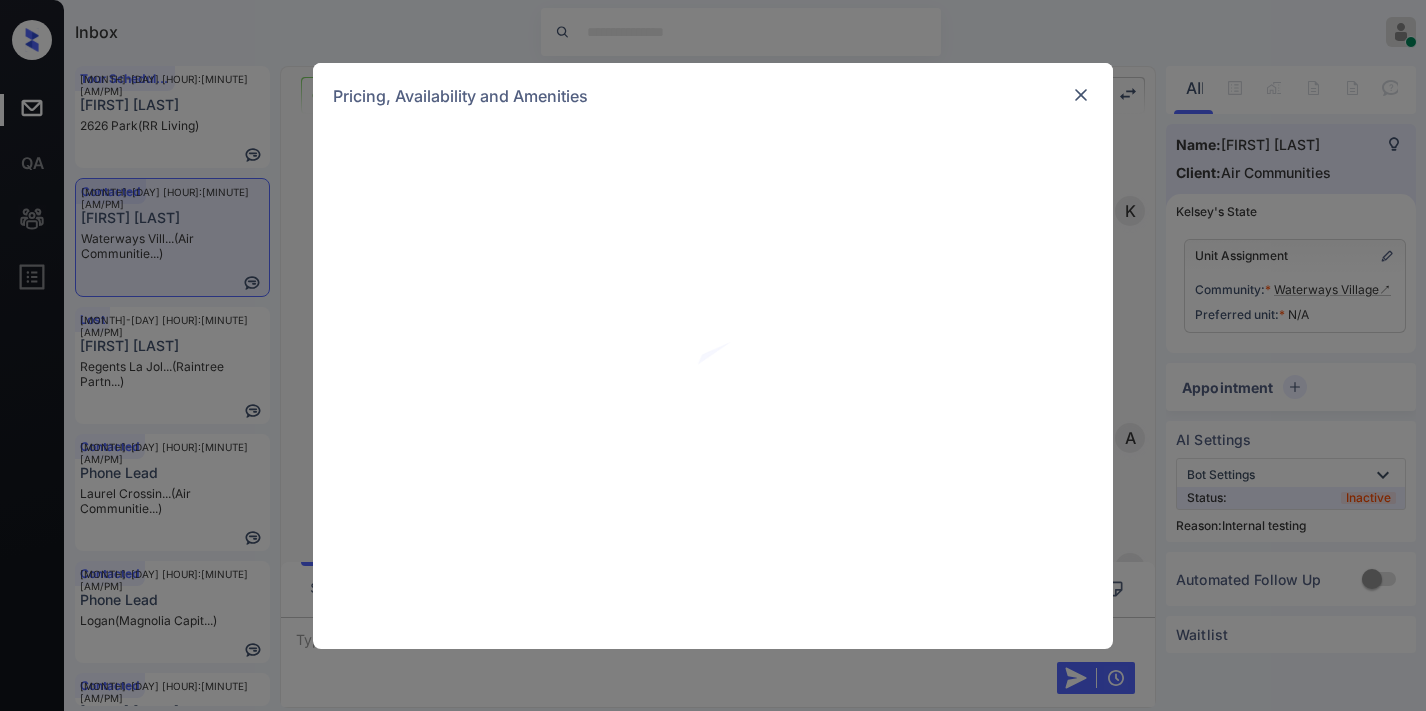 scroll, scrollTop: 0, scrollLeft: 0, axis: both 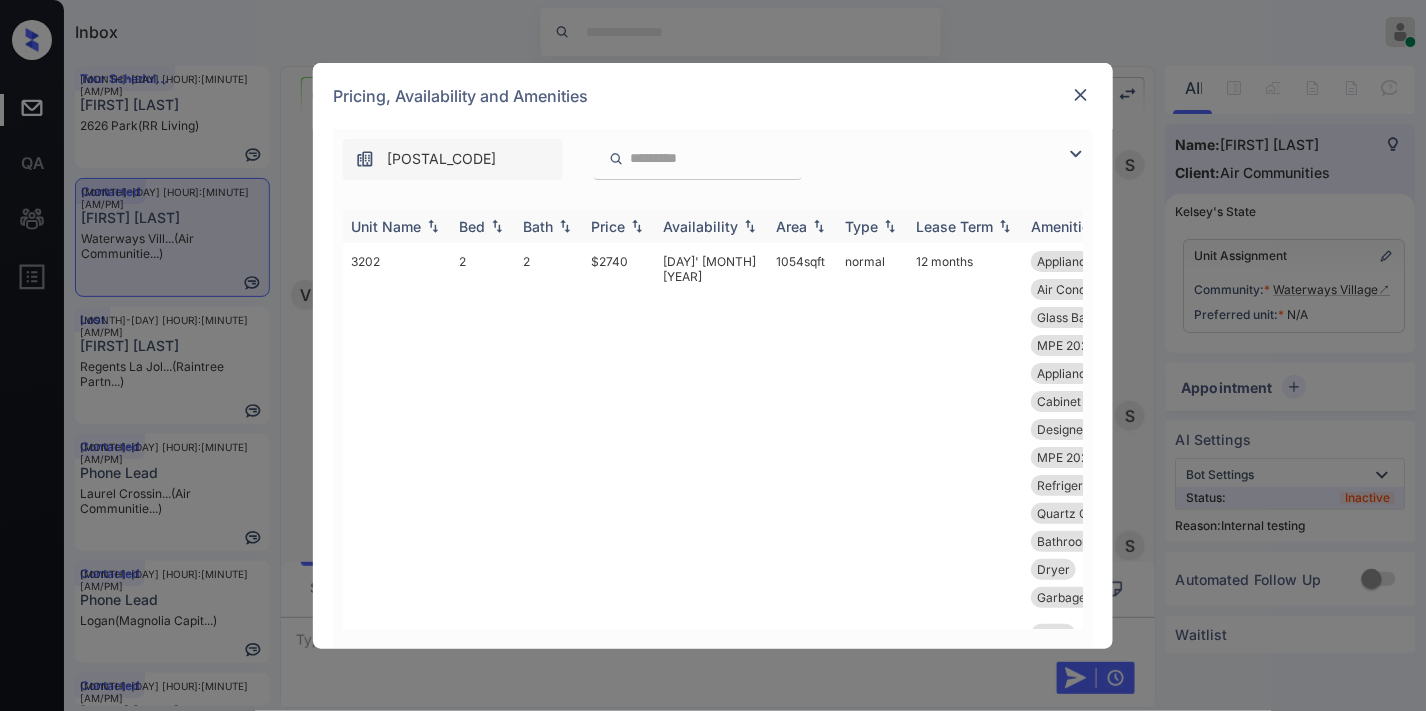 click on "Price" at bounding box center (608, 226) 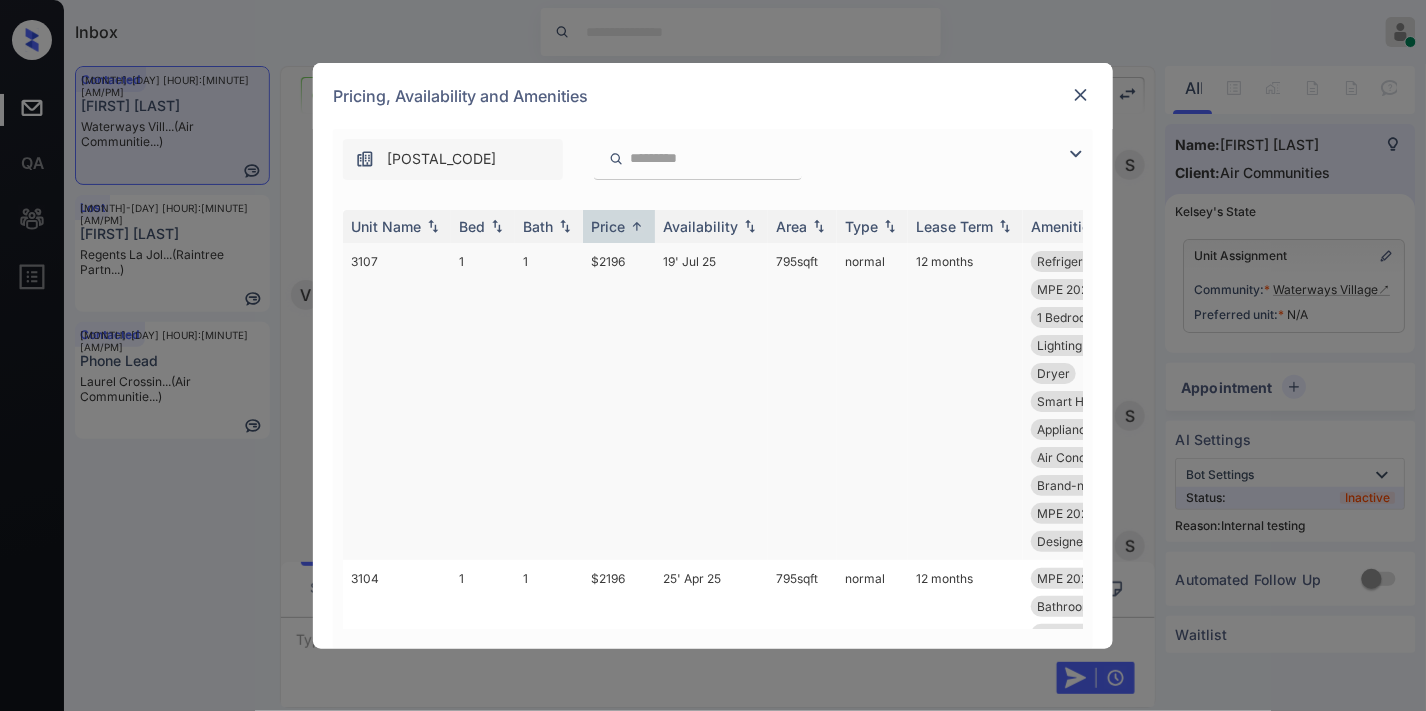 click on "$2196" at bounding box center (619, 401) 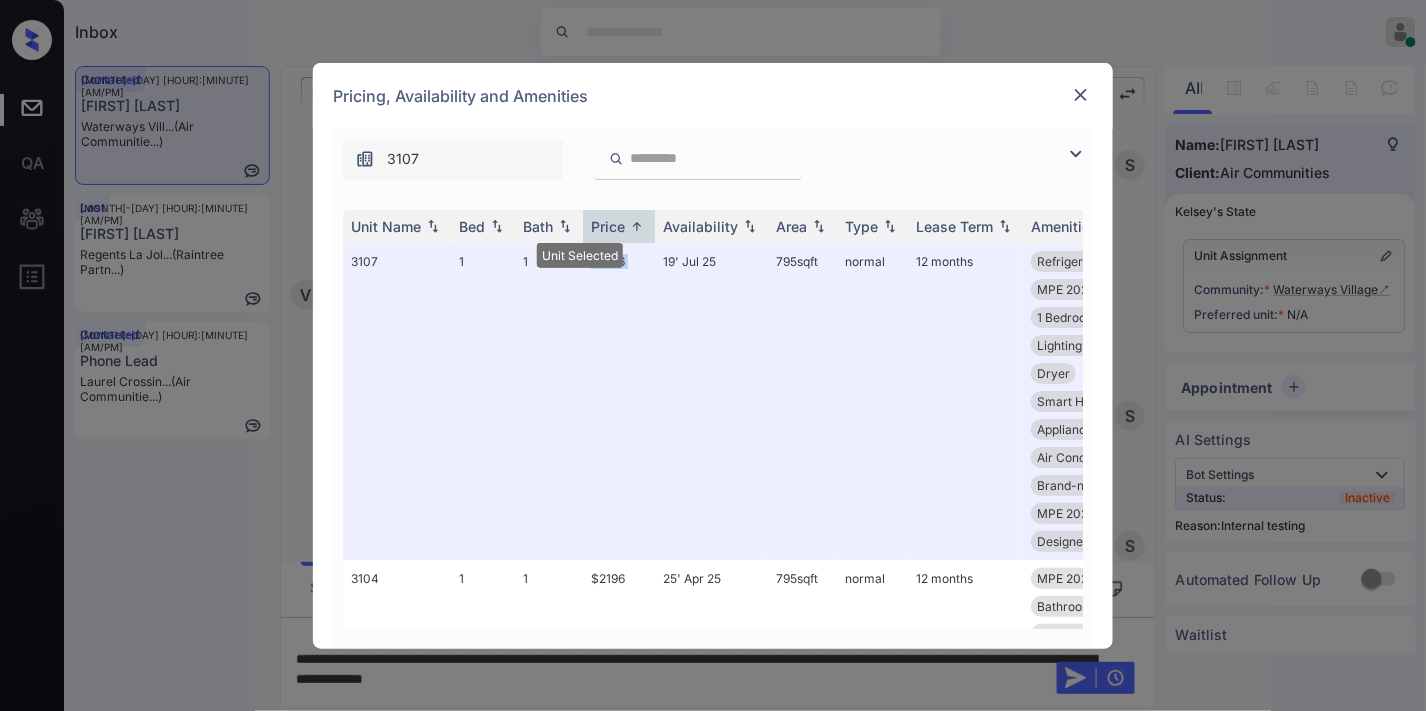 click at bounding box center [1081, 95] 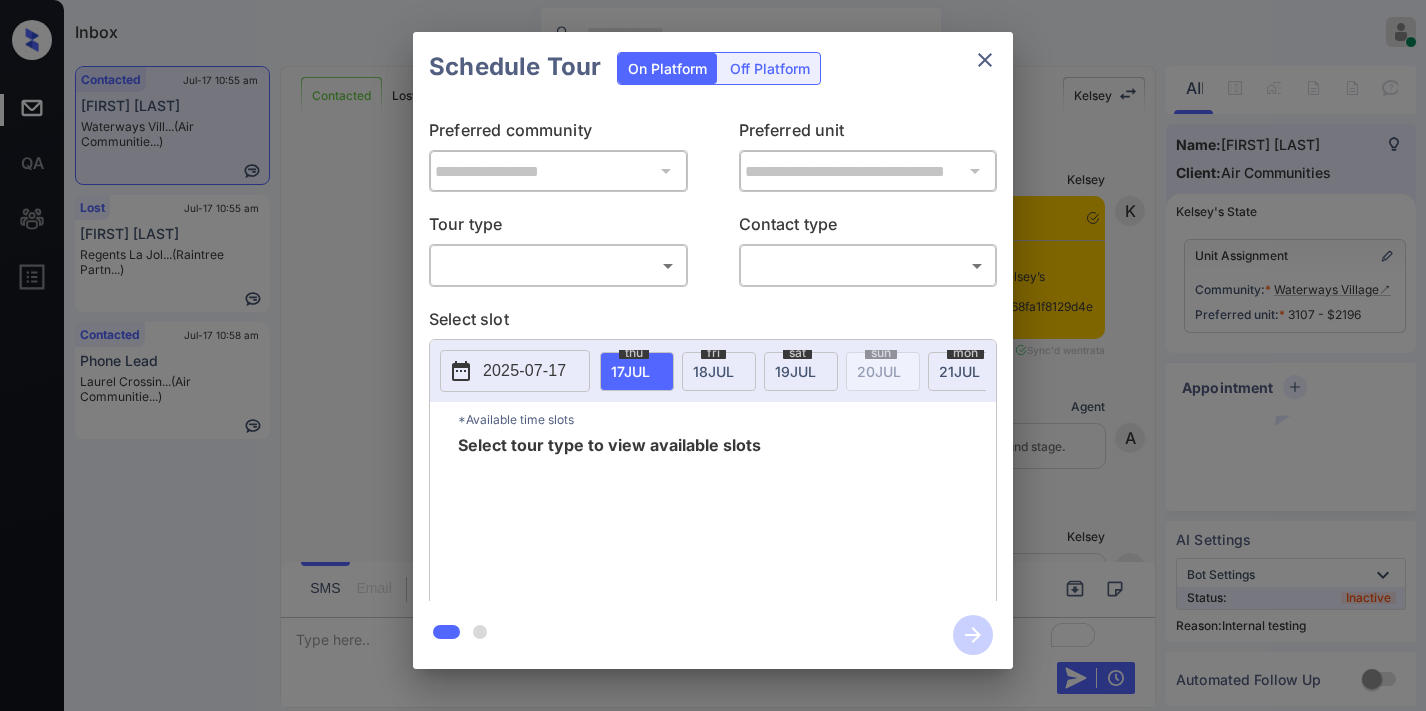 scroll, scrollTop: 0, scrollLeft: 0, axis: both 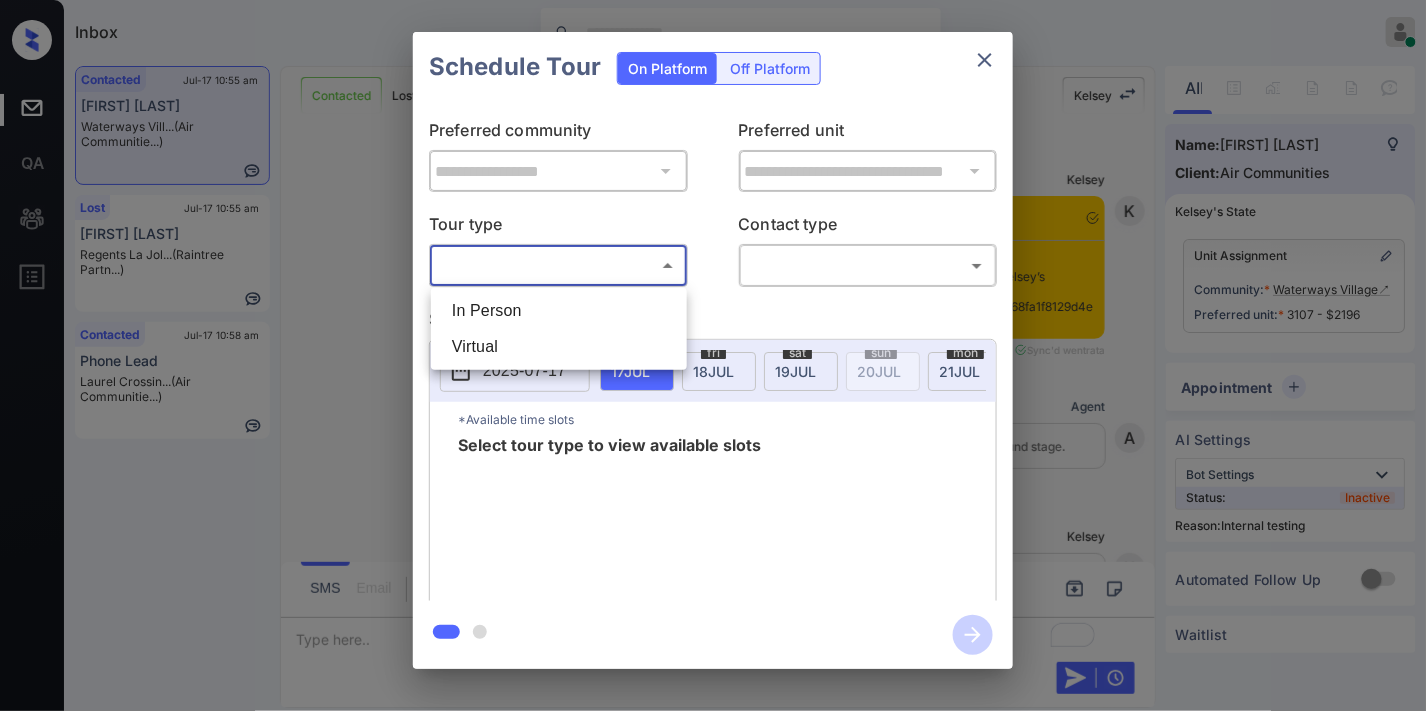click on "Inbox Samantha Soliven Online Set yourself   offline Set yourself   on break Profile Switch to  dark  mode Sign out Contacted Jul-17 10:55 am   Veronica Mccul... Waterways Vill...  (Air Communitie...) Lost Jul-17 10:55 am   Chia Chen Wu Regents La Jol...  (Raintree Partn...) Contacted Jul-17 10:58 am   Phone Lead Laurel Crossin...  (Air Communitie...) Contacted Lost Lead Sentiment: Angry Upon sliding the acknowledgement:  Lead will move to lost stage. * ​ SMS and call option will be set to opt out. AFM will be turned off for the lead. Kelsey New Message Kelsey Notes Note: Paste this link into your browser to view Kelsey’s conversation with the prospect: https://conversation.getzuma.com/66ba3868fa1f8129d4ed5193 Aug 12, 2024 09:29 am  Sync'd w  entrata K New Message Agent Lead created via emailParser in Inbound stage. Aug 12, 2024 09:29 am A New Message Kelsey Due to the activation of disableLeadTransfer feature flag, Kelsey will no longer transfer ownership of this CRM guest card Aug 12, 2024 09:29 am K Z" at bounding box center (713, 355) 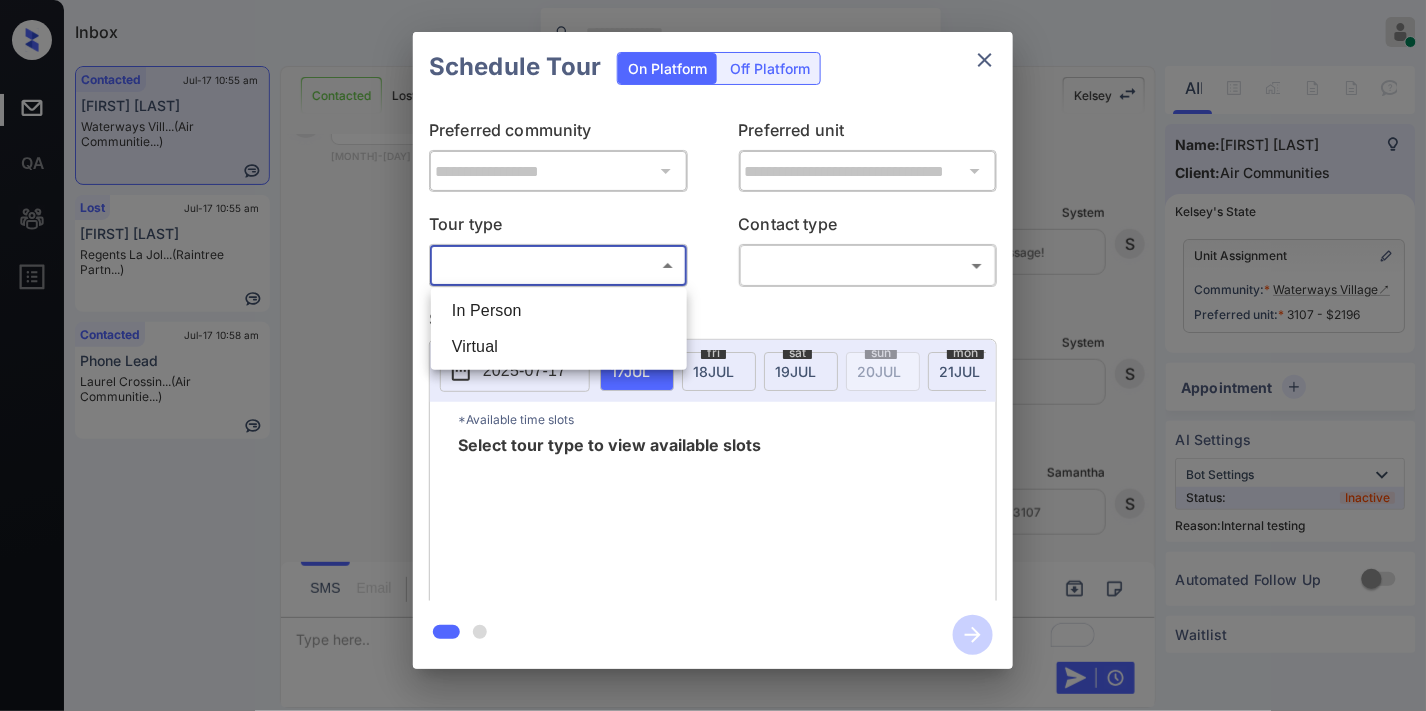 click on "In Person" at bounding box center [559, 311] 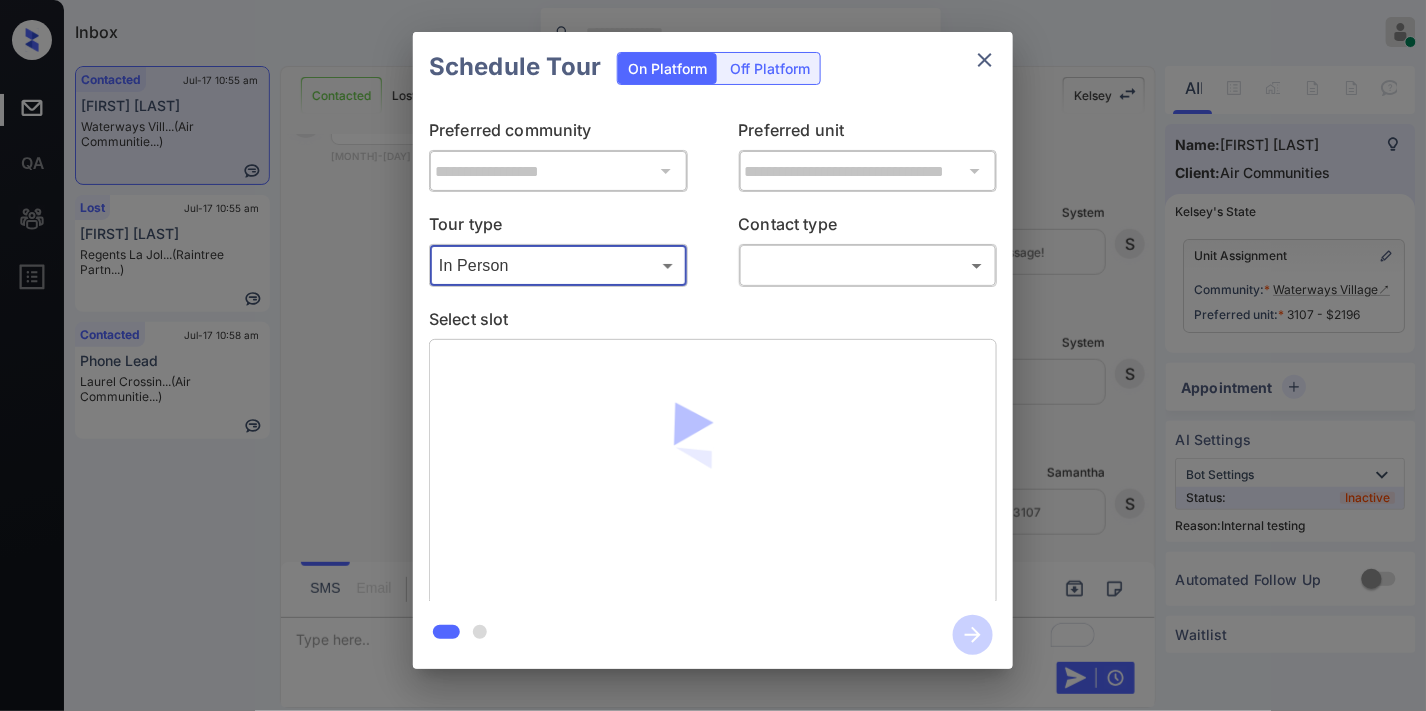 click on "Inbox Samantha Soliven Online Set yourself   offline Set yourself   on break Profile Switch to  dark  mode Sign out Contacted Jul-17 10:55 am   Veronica Mccul... Waterways Vill...  (Air Communitie...) Lost Jul-17 10:55 am   Chia Chen Wu Regents La Jol...  (Raintree Partn...) Contacted Jul-17 10:58 am   Phone Lead Laurel Crossin...  (Air Communitie...) Contacted Lost Lead Sentiment: Angry Upon sliding the acknowledgement:  Lead will move to lost stage. * ​ SMS and call option will be set to opt out. AFM will be turned off for the lead. Kelsey New Message Kelsey Notes Note: Paste this link into your browser to view Kelsey’s conversation with the prospect: https://conversation.getzuma.com/66ba3868fa1f8129d4ed5193 Aug 12, 2024 09:29 am  Sync'd w  entrata K New Message Agent Lead created via emailParser in Inbound stage. Aug 12, 2024 09:29 am A New Message Kelsey Due to the activation of disableLeadTransfer feature flag, Kelsey will no longer transfer ownership of this CRM guest card Aug 12, 2024 09:29 am K Z" at bounding box center (713, 355) 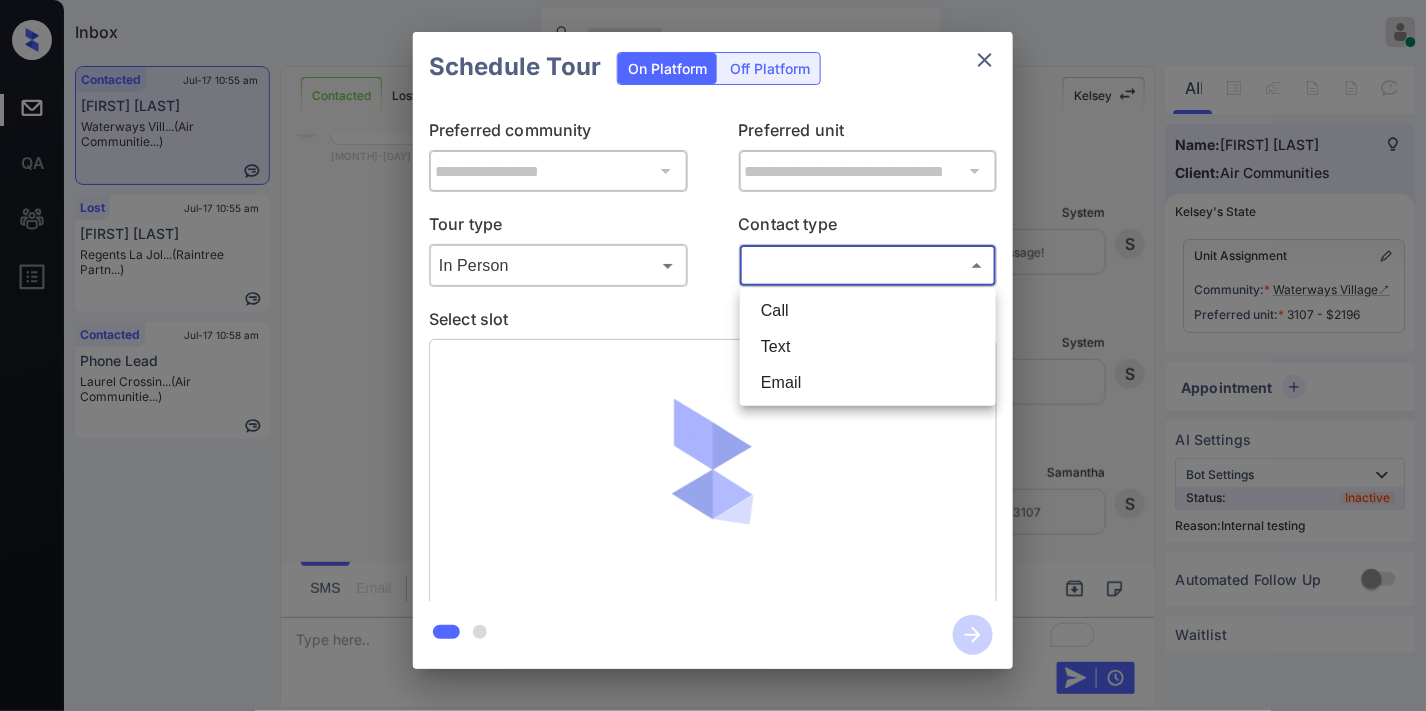 click on "Text" at bounding box center (868, 347) 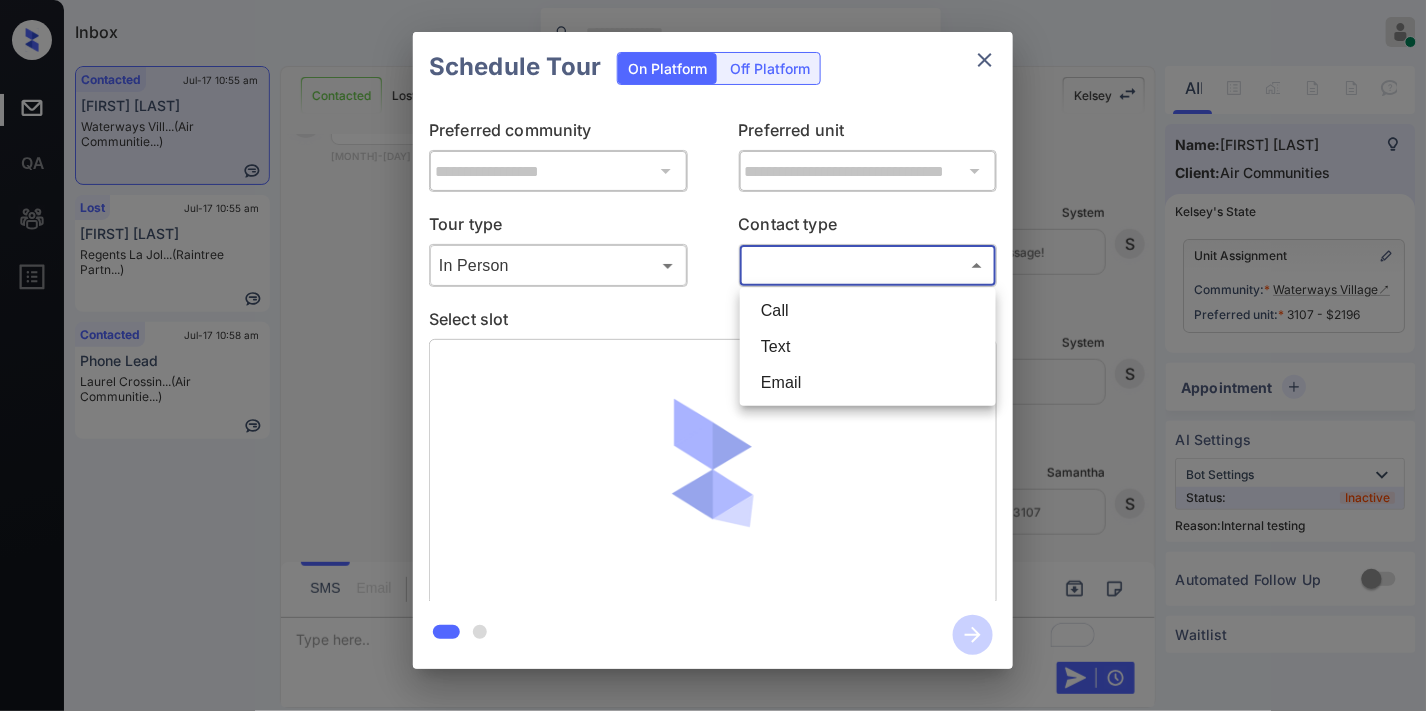 type on "****" 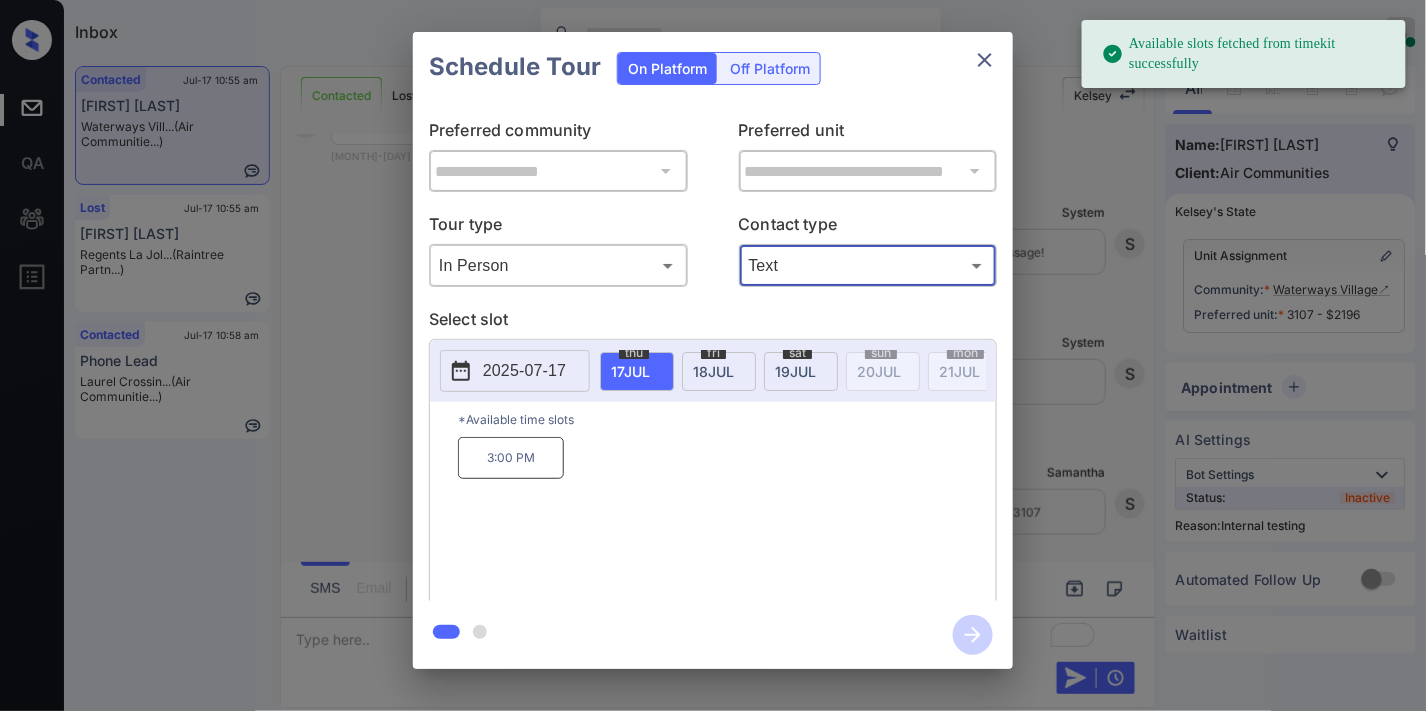 click on "2025-07-17" at bounding box center (524, 371) 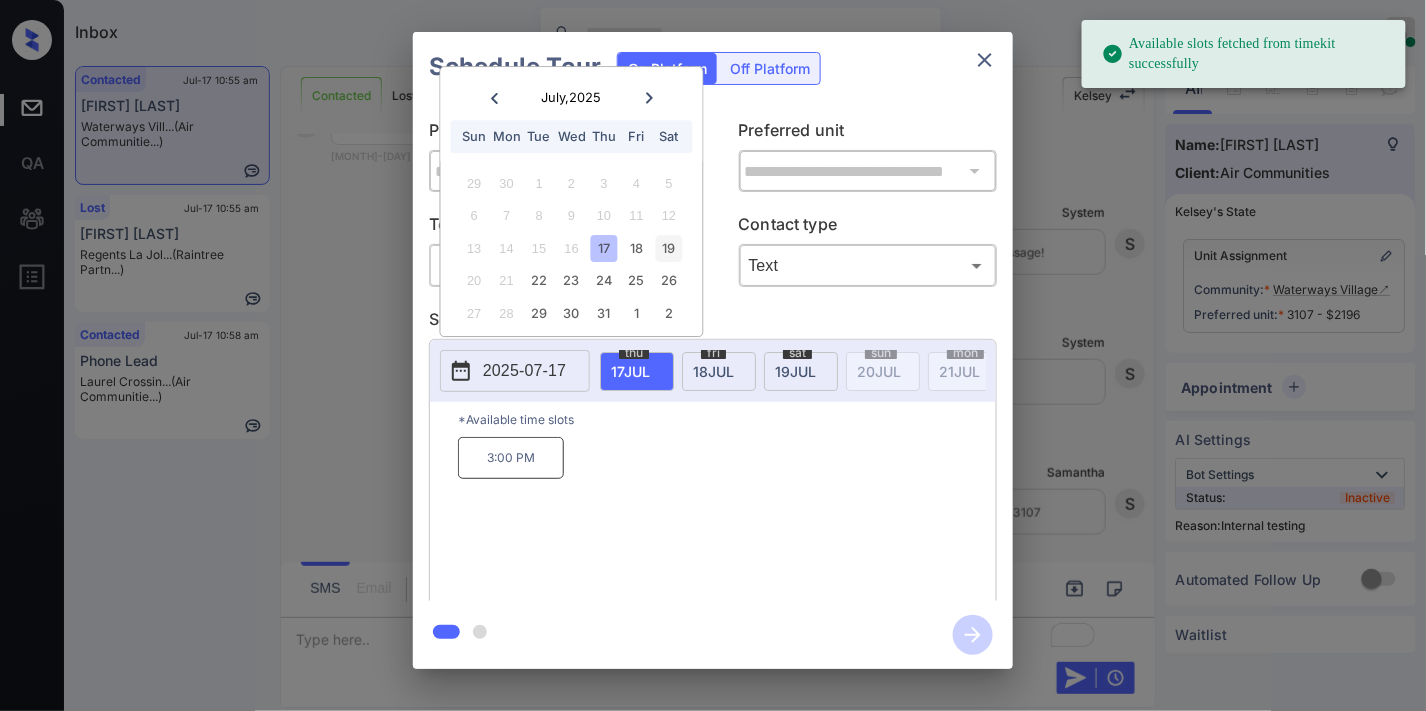 click on "19" at bounding box center (668, 248) 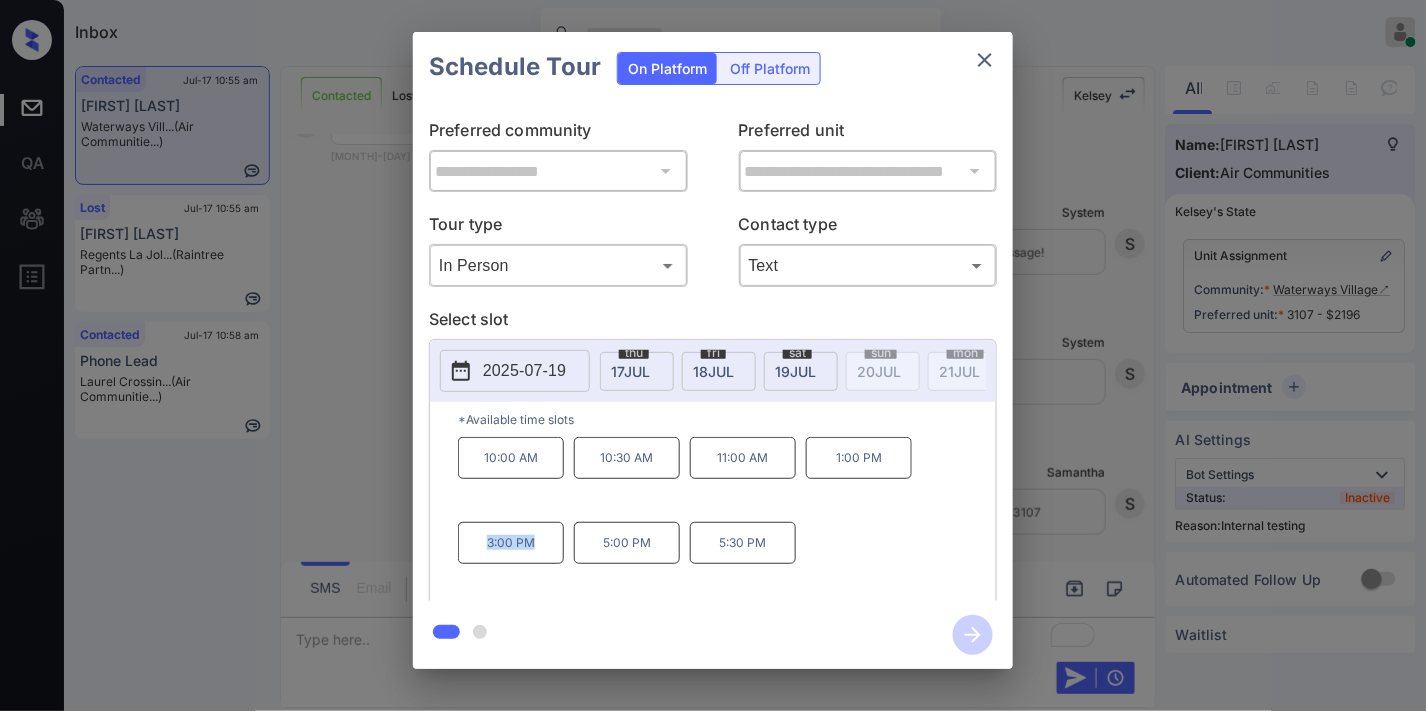 drag, startPoint x: 541, startPoint y: 556, endPoint x: 462, endPoint y: 556, distance: 79 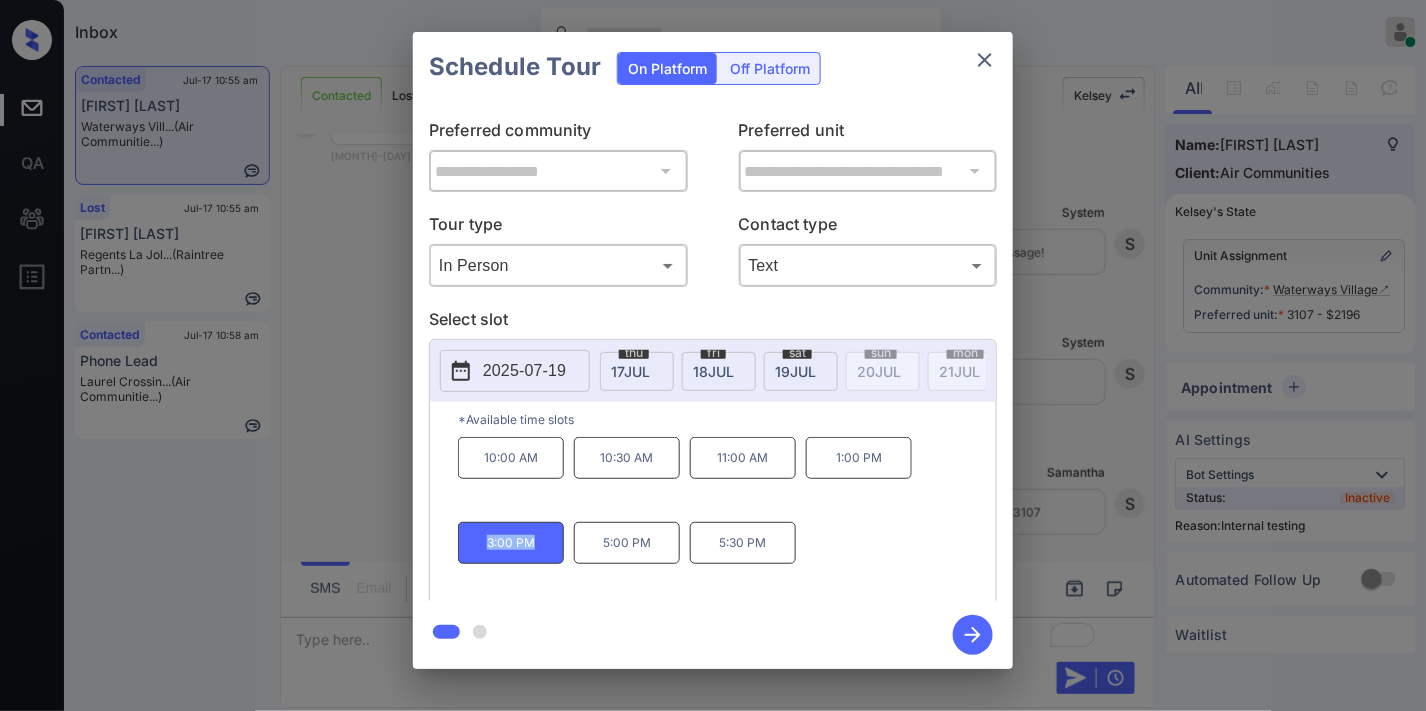 copy on "3:00 PM" 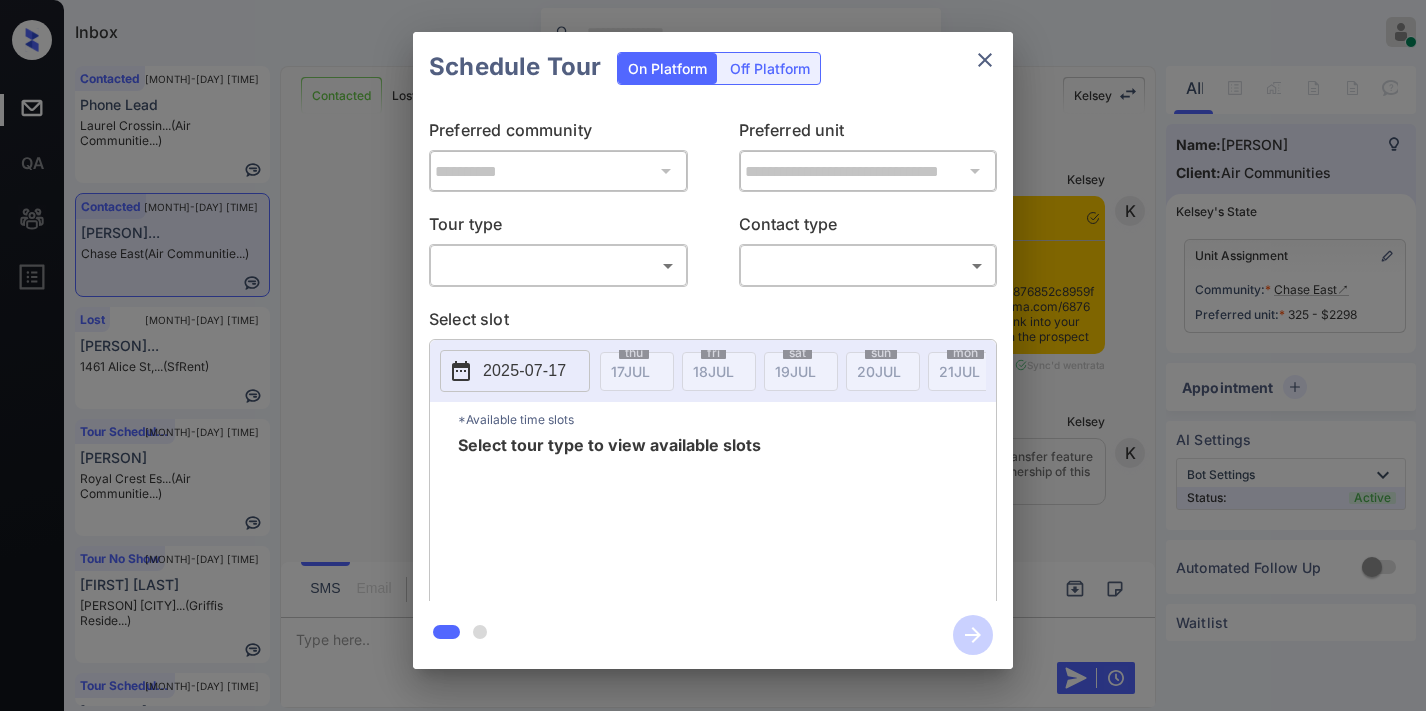 click on "Tour type" at bounding box center [558, 228] 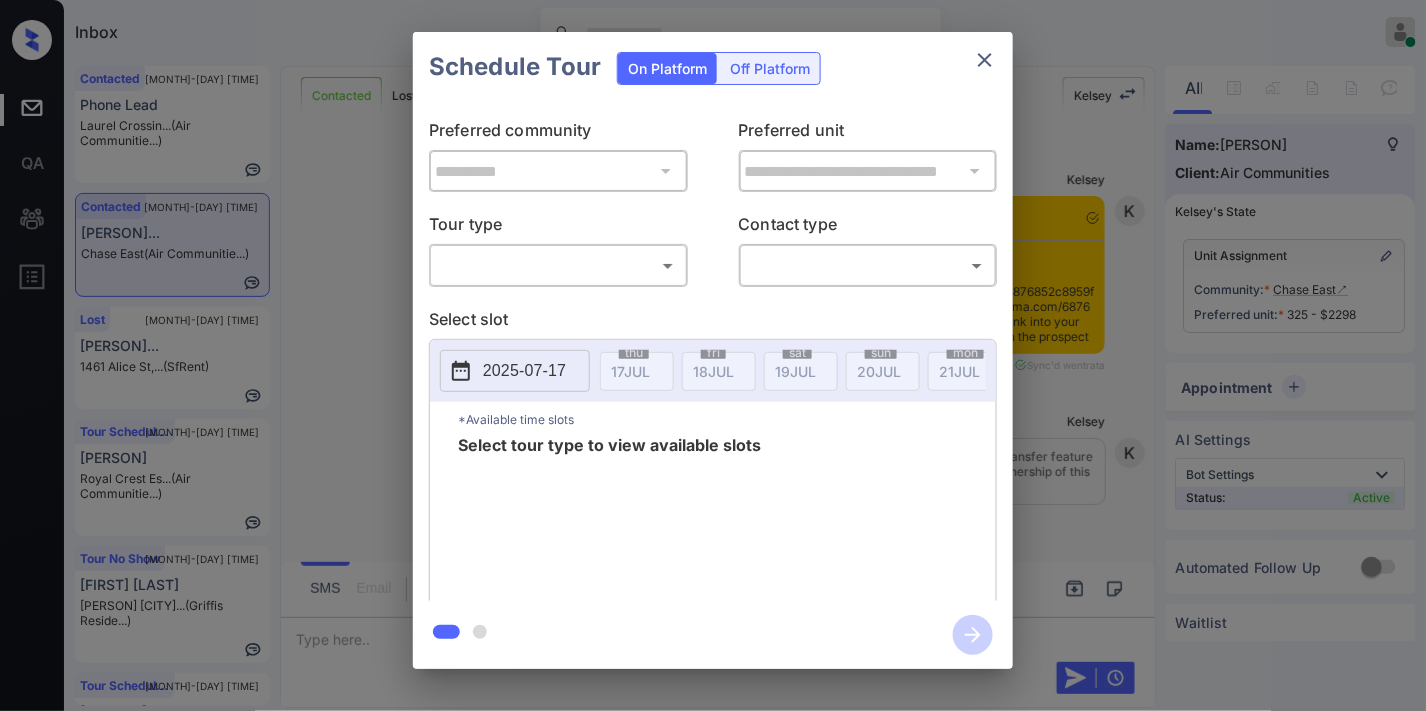 scroll, scrollTop: 7485, scrollLeft: 0, axis: vertical 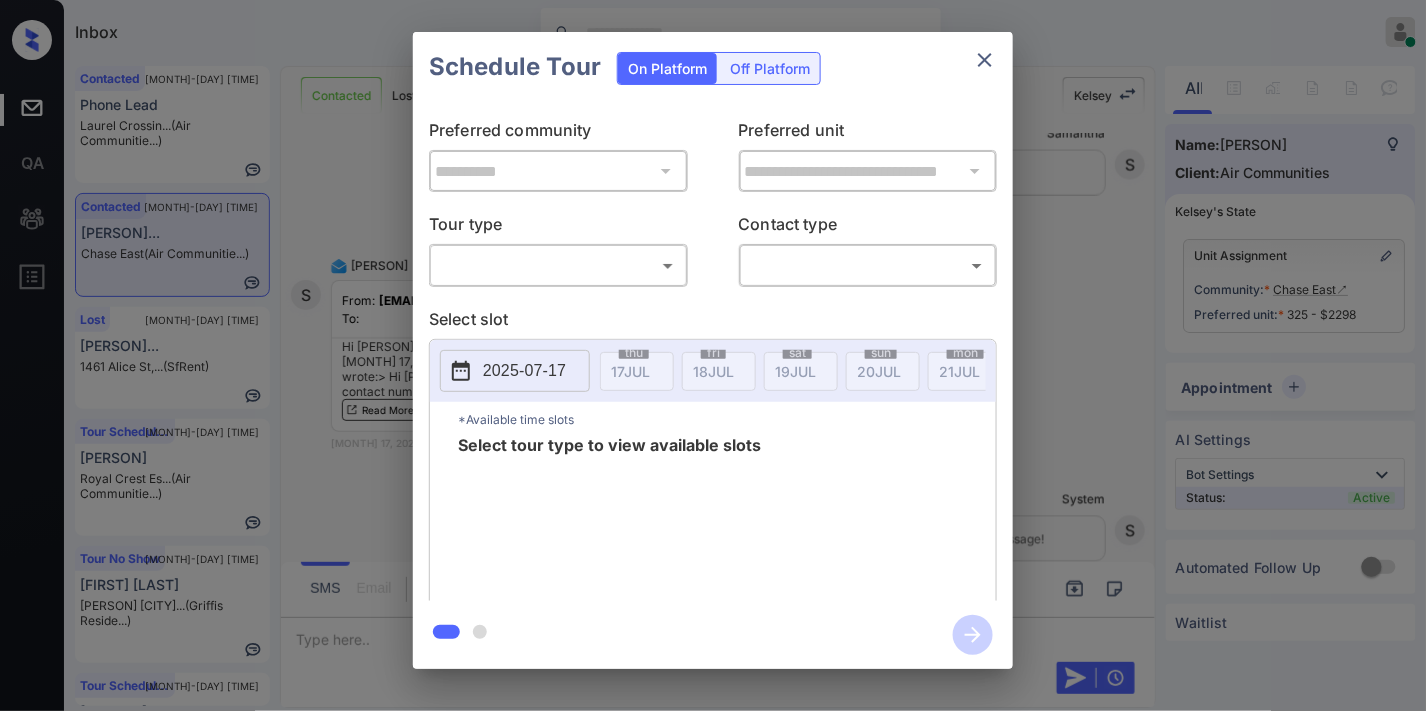click on "Inbox [PERSON] [STATUS] Set yourself   offline Set yourself   on break Profile Switch to  dark  mode Sign out Contacted [MONTH]-[DAY] [TIME]   Phone Lead [PERSON]...  (Air Communitie...) Contacted [MONTH]-[DAY] [TIME]   [PERSON] [PERSON]...  (Air Communitie...) Lost [MONTH]-[DAY] [TIME]   [PERSON] [ADDRESS],  (SfRent) Tour Scheduled [MONTH]-[DAY] [TIME]   [PERSON] [PERSON]...  (Air Communitie...) Tour No Show [MONTH]-[DAY] [TIME]   [PERSON] [PERSON]...  (Griffis Reside...) Tour Scheduled [MONTH]-[DAY] [TIME]   [PERSON] [PERSON]...  (Air Communitie...) Contacted Lost Lead Sentiment: Angry Upon sliding the acknowledgement:  Lead will move to lost stage. * ​ SMS and call option will be set to opt out. AFM will be turned off for the lead. [PERSON] New Message [PERSON] Notes Note: [DATE] [TIME]  Sync'd w  entrata [PERSON] New Message [PERSON] Due to the activation of disableLeadTransfer feature flag, [PERSON] will no longer transfer ownership of this CRM guest card [DATE] [TIME] [PERSON] [PERSON]" at bounding box center [713, 355] 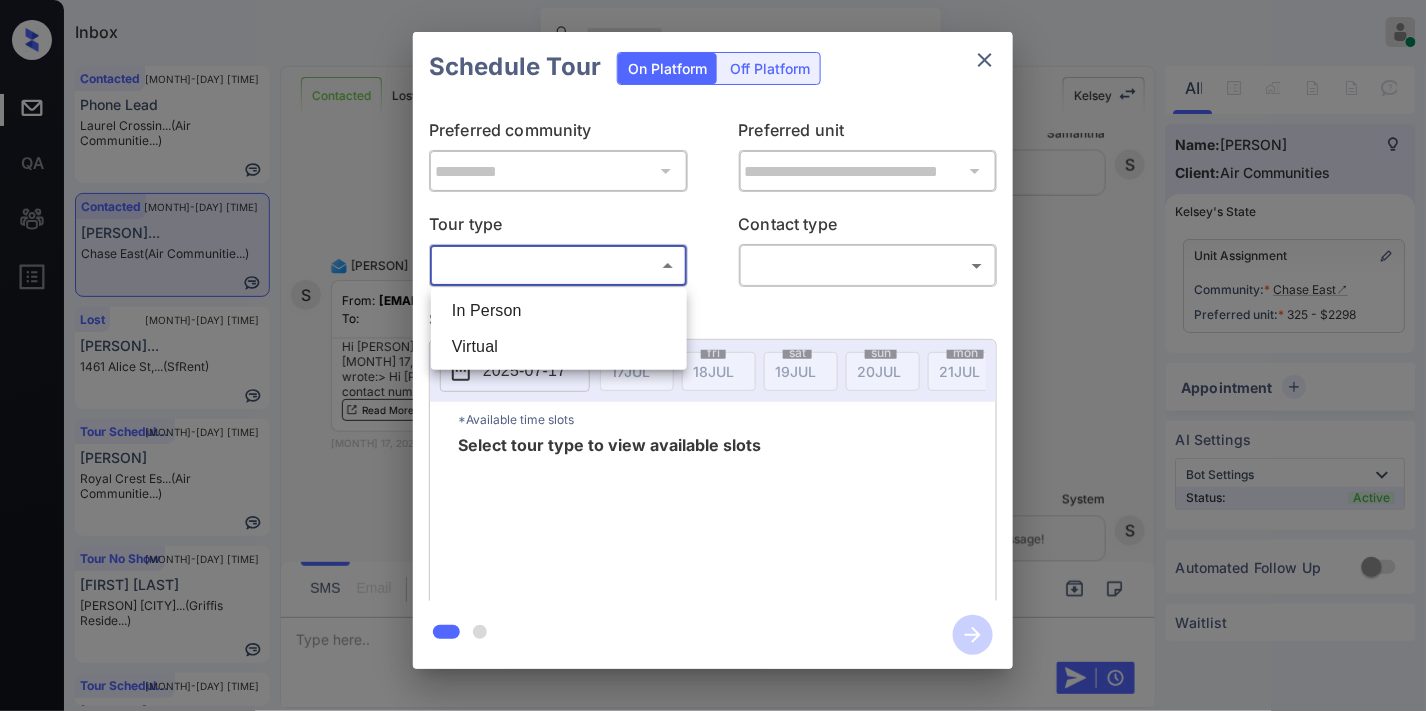 click on "In Person" at bounding box center (559, 311) 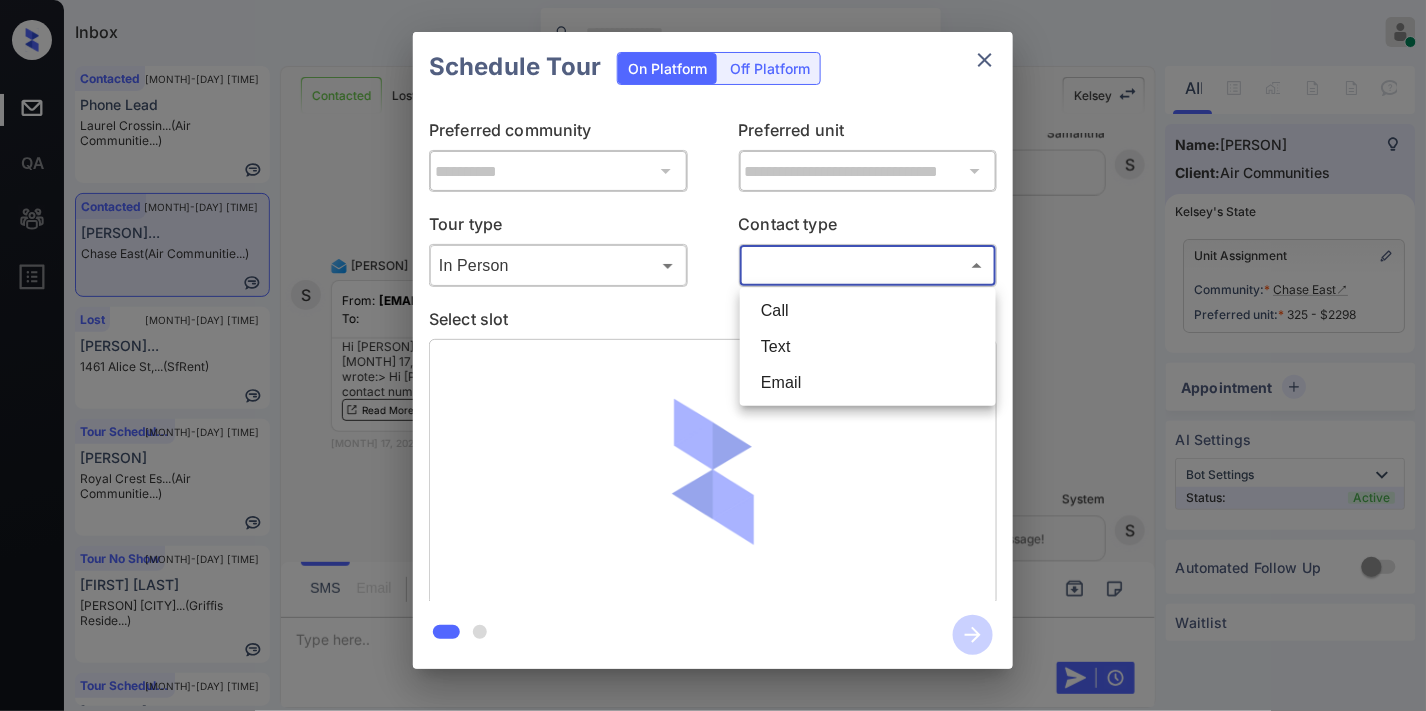 click on "Inbox [PERSON] [STATUS] Set yourself   offline Set yourself   on break Profile Switch to  dark  mode Sign out Contacted [MONTH]-[DAY] [TIME]   Phone Lead [PERSON]...  (Air Communitie...) Contacted [MONTH]-[DAY] [TIME]   [PERSON] [PERSON]...  (Air Communitie...) Lost [MONTH]-[DAY] [TIME]   [PERSON] [ADDRESS],  (SfRent) Tour Scheduled [MONTH]-[DAY] [TIME]   [PERSON] [PERSON]...  (Air Communitie...) Tour No Show [MONTH]-[DAY] [TIME]   [PERSON] [PERSON]...  (Griffis Reside...) Tour Scheduled [MONTH]-[DAY] [TIME]   [PERSON] [PERSON]...  (Air Communitie...) Contacted Lost Lead Sentiment: Angry Upon sliding the acknowledgement:  Lead will move to lost stage. * ​ SMS and call option will be set to opt out. AFM will be turned off for the lead. [PERSON] New Message [PERSON] Notes Note: [DATE] [TIME]  Sync'd w  entrata [PERSON] New Message [PERSON] Due to the activation of disableLeadTransfer feature flag, [PERSON] will no longer transfer ownership of this CRM guest card [DATE] [TIME] [PERSON] [PERSON]" at bounding box center [713, 355] 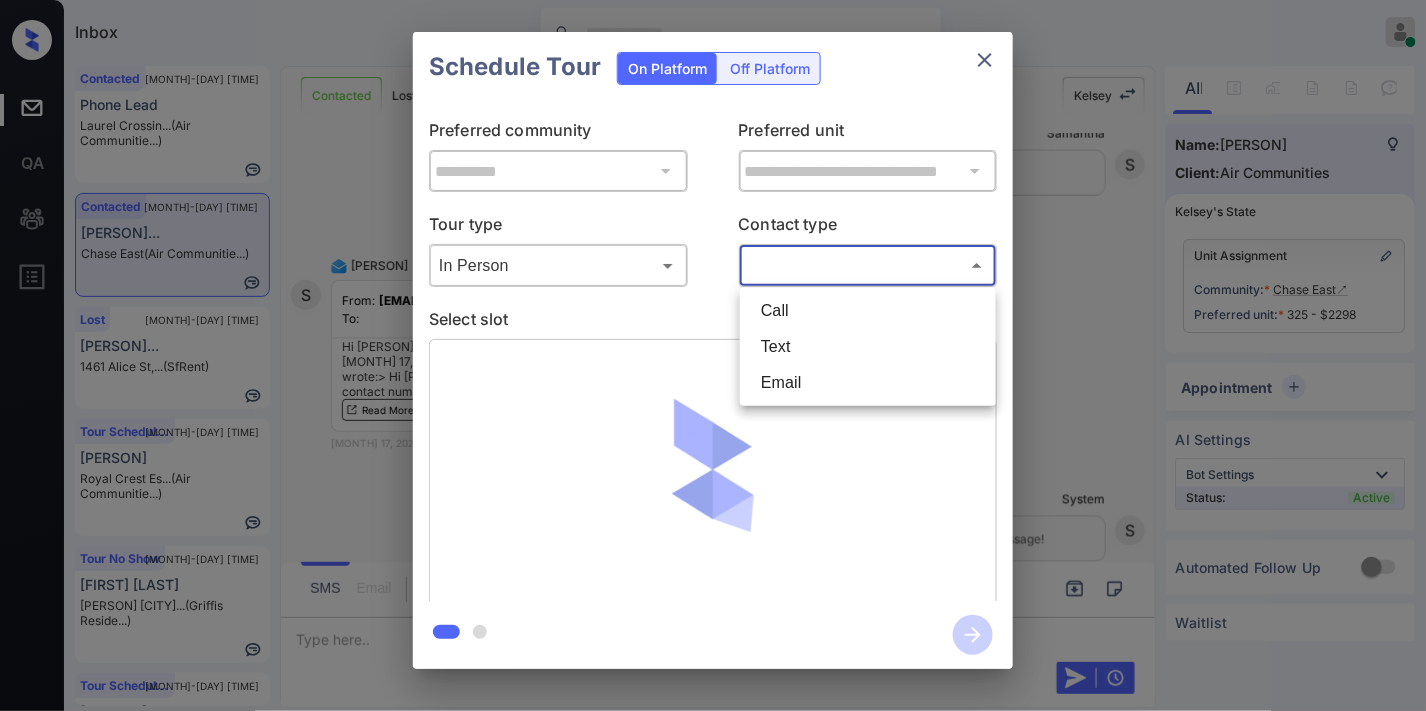 click on "Email" at bounding box center [868, 383] 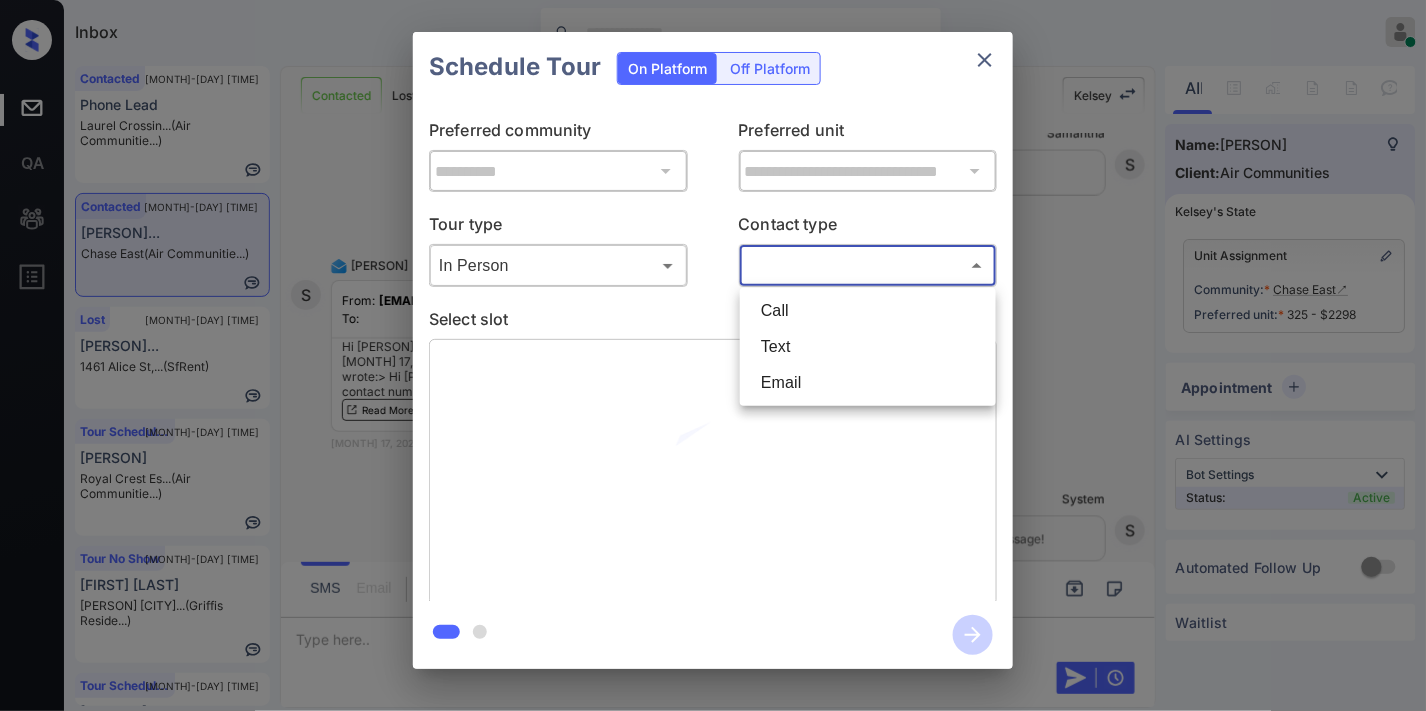 type on "*****" 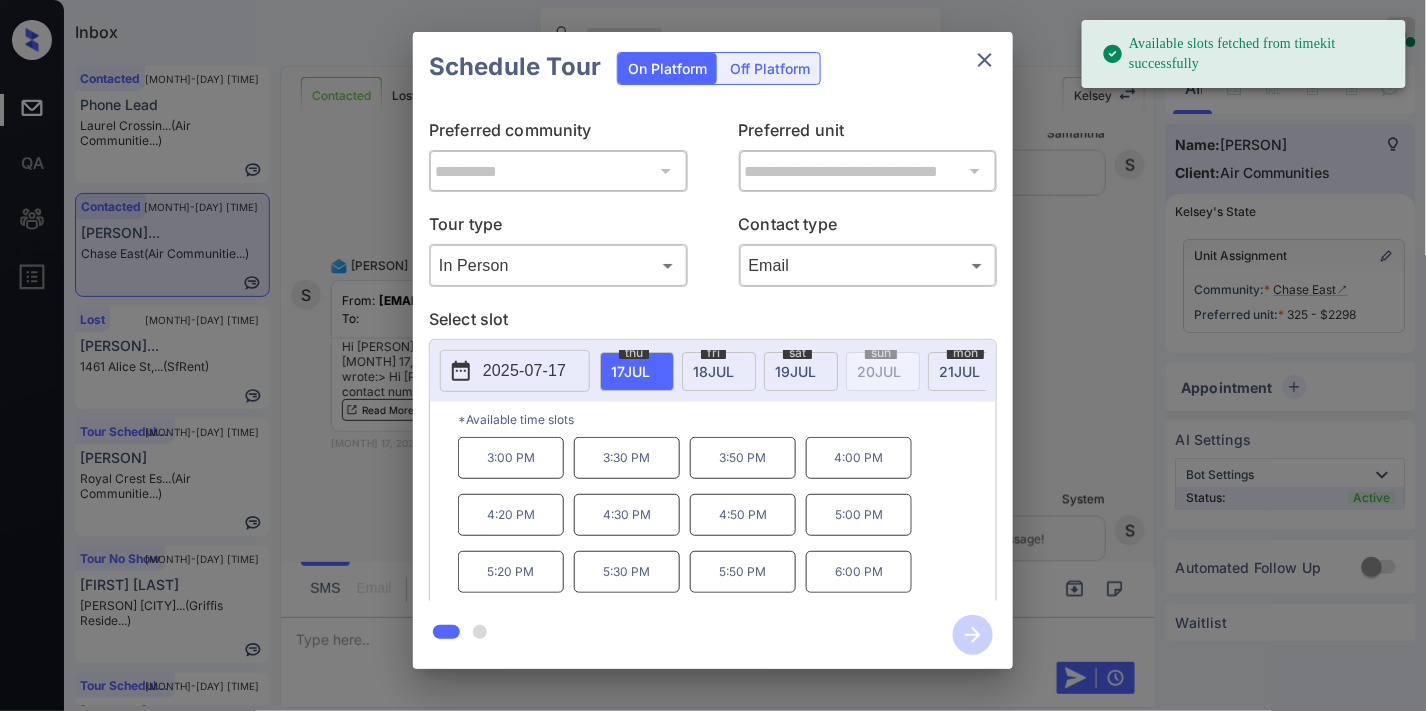 click on "2025-07-17" at bounding box center [524, 371] 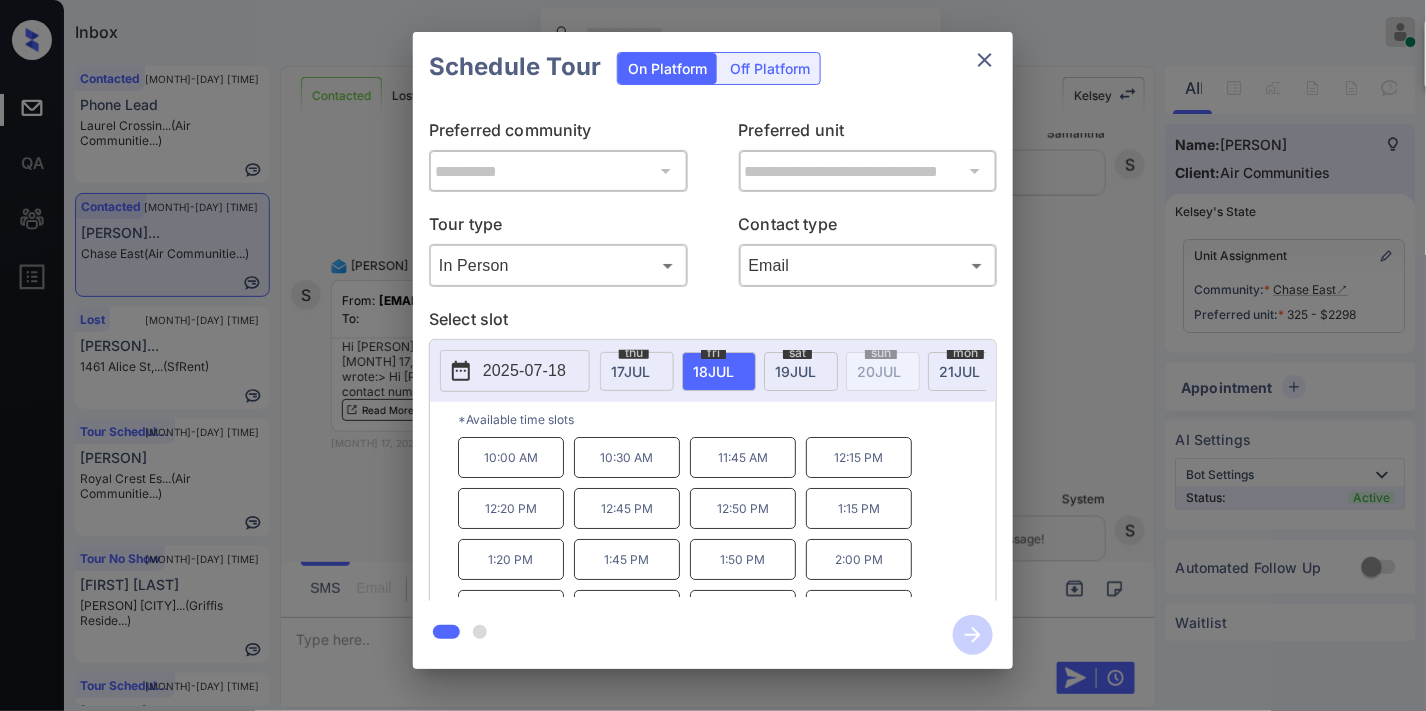 click on "1:45 PM" at bounding box center (627, 559) 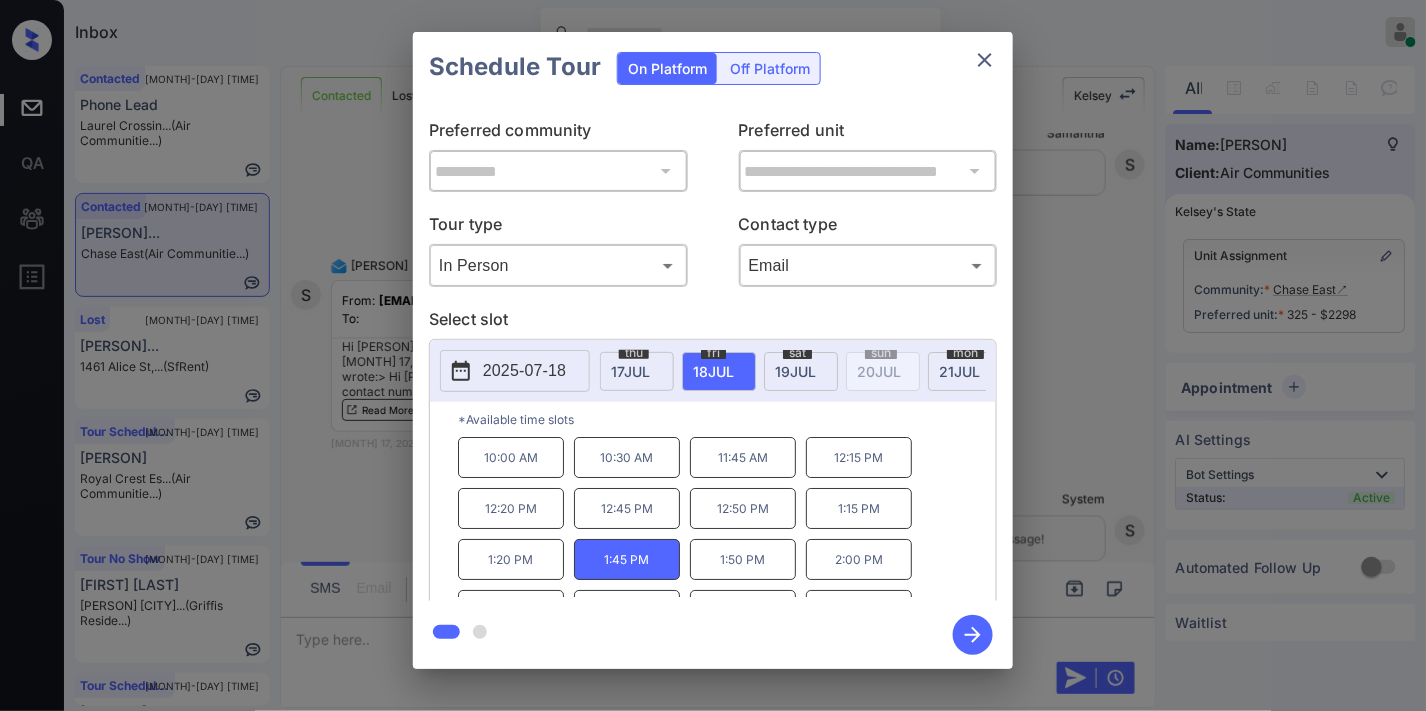 click at bounding box center (973, 635) 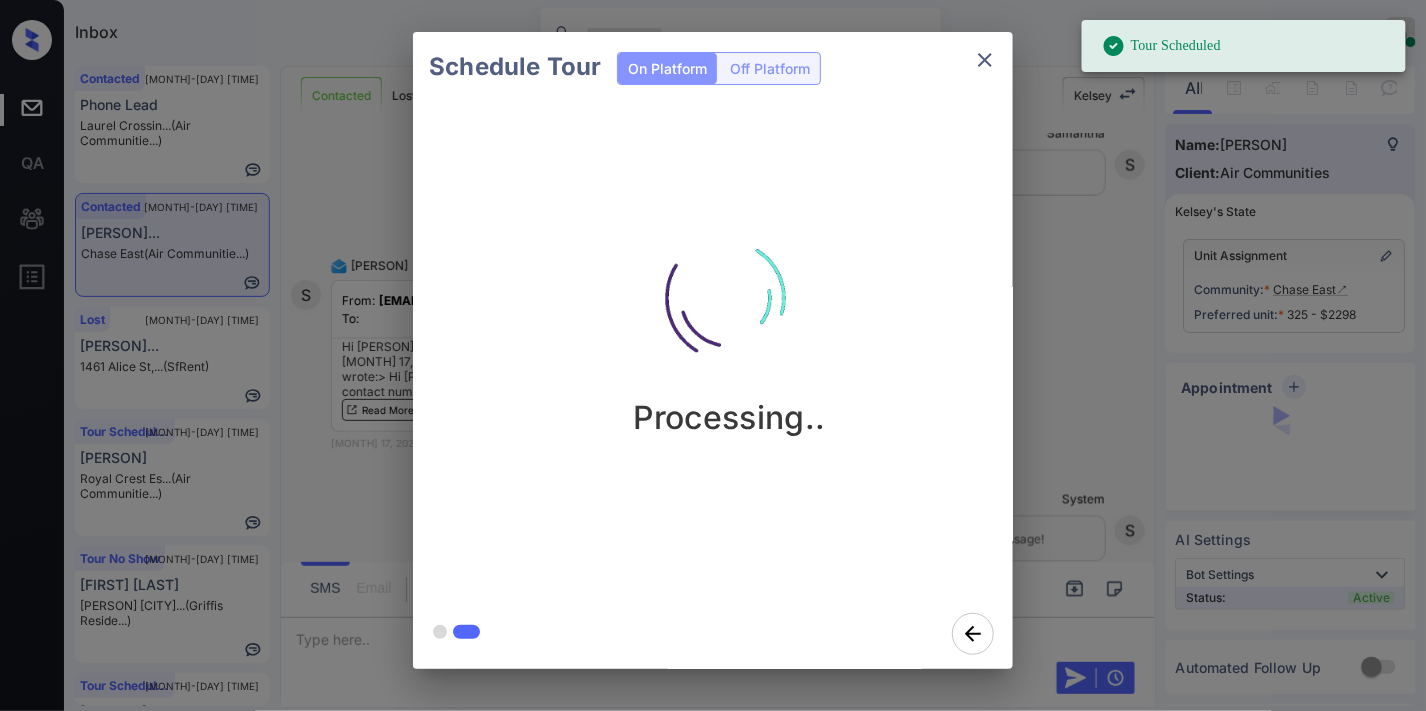 click on "Processing.." at bounding box center [729, 317] 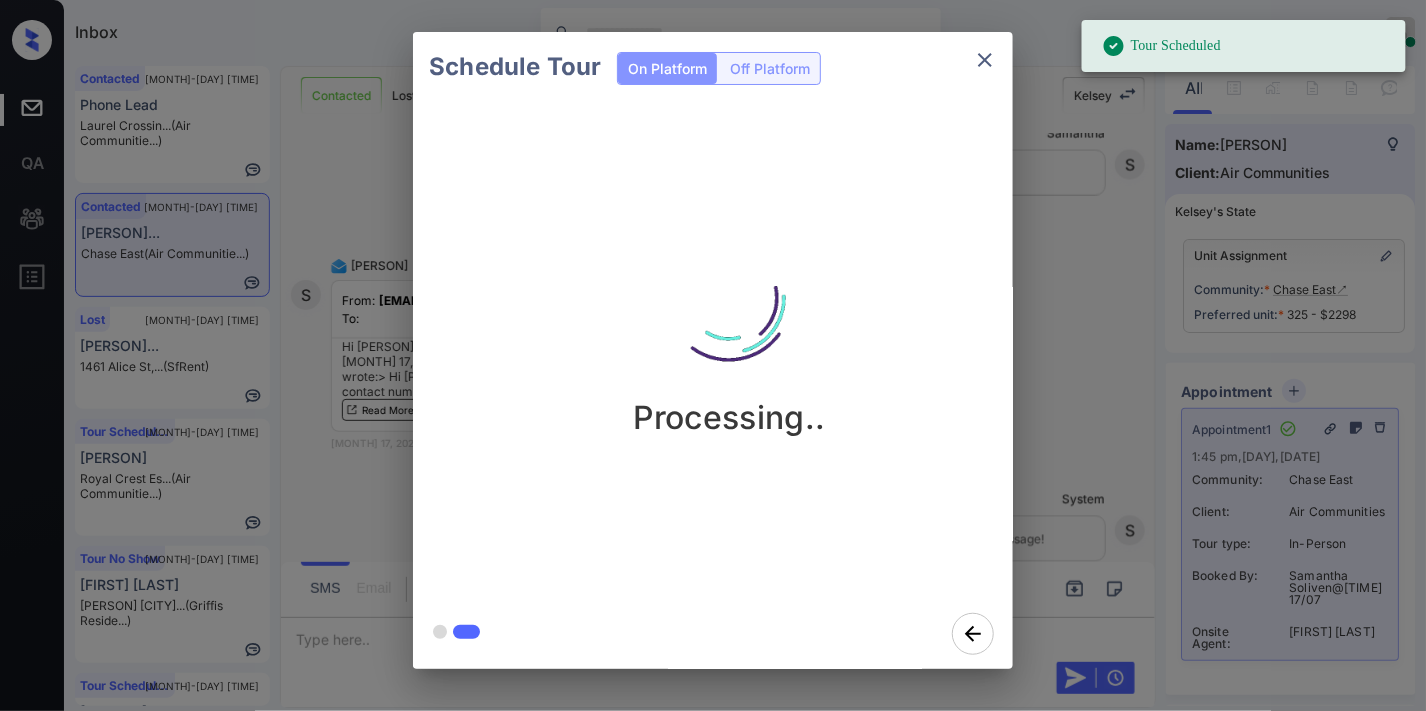 click 